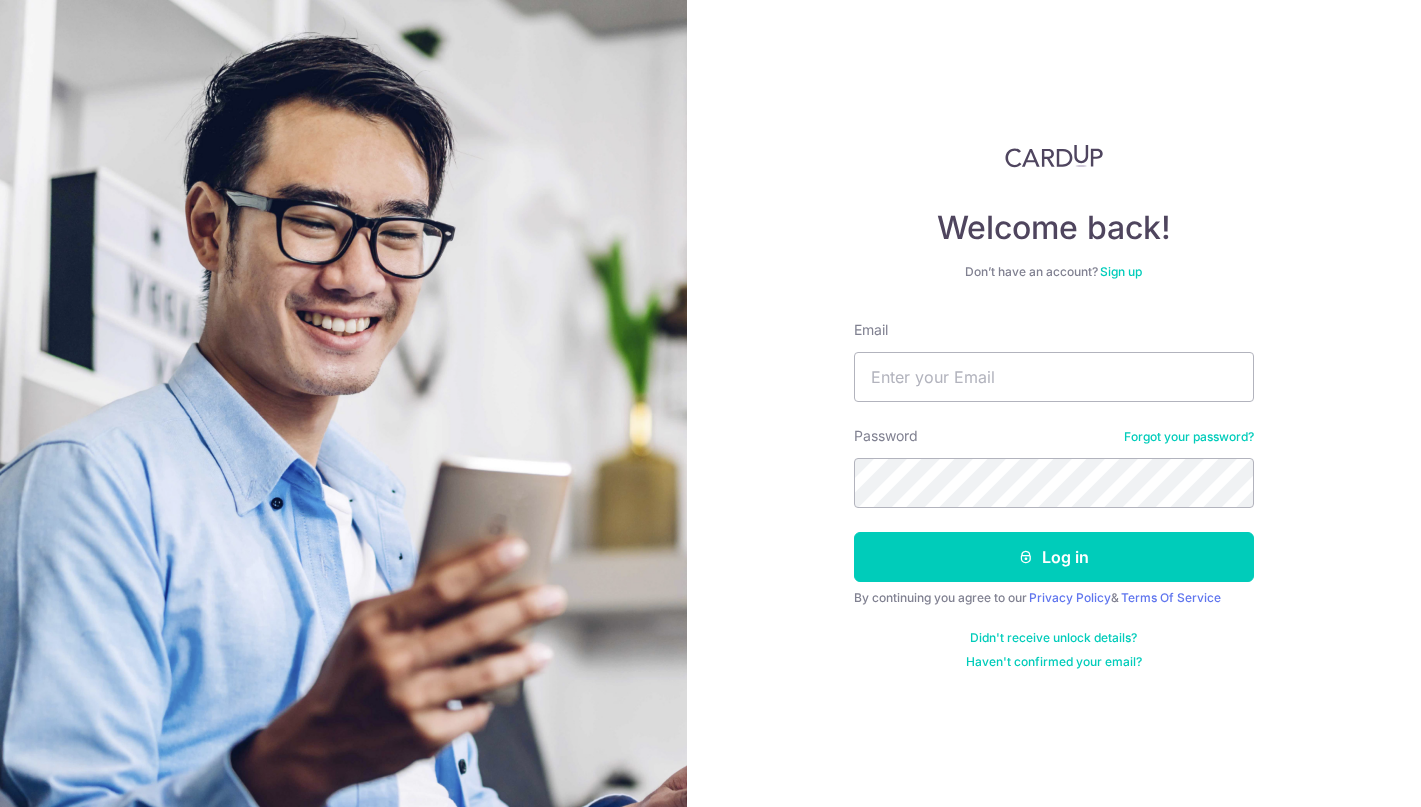 scroll, scrollTop: 0, scrollLeft: 0, axis: both 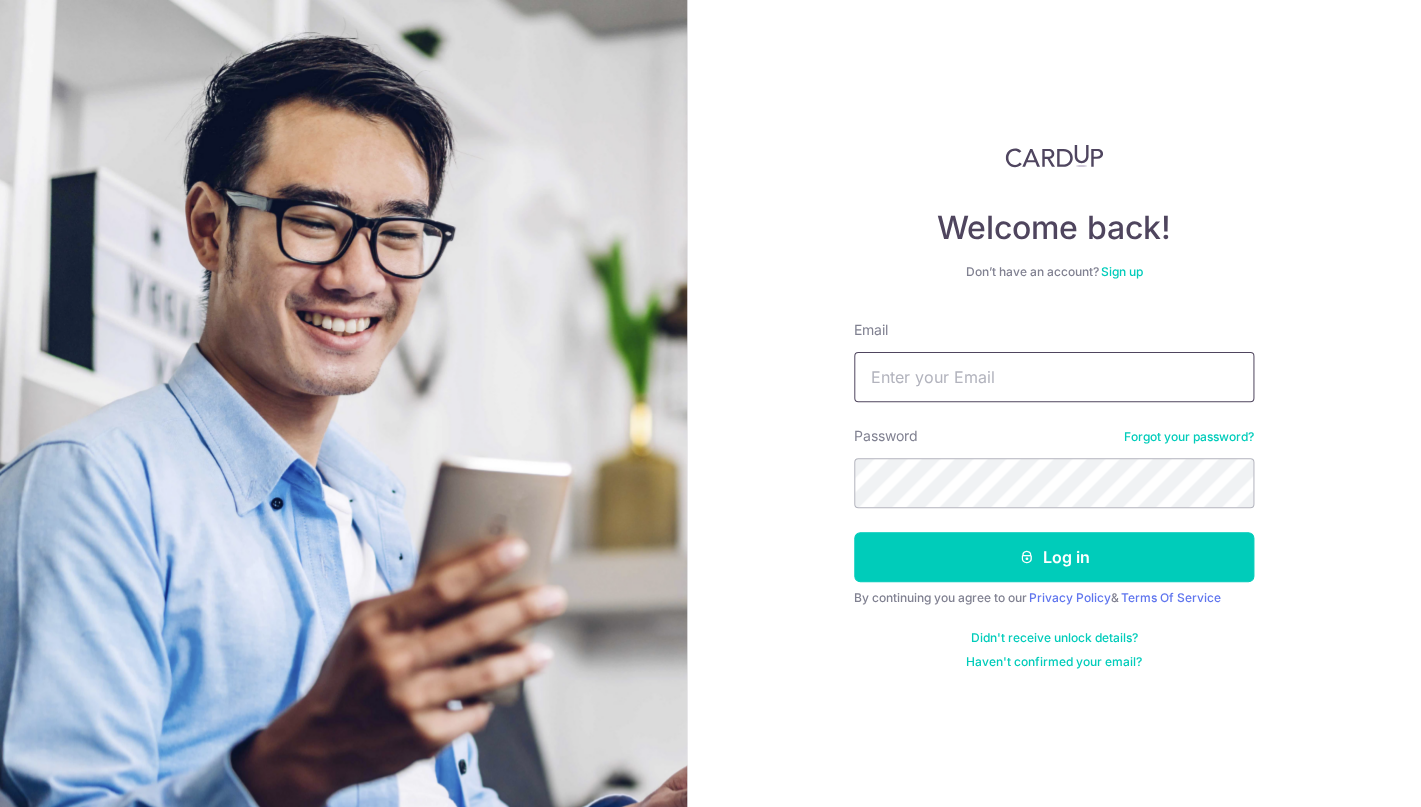 type on "[EMAIL]" 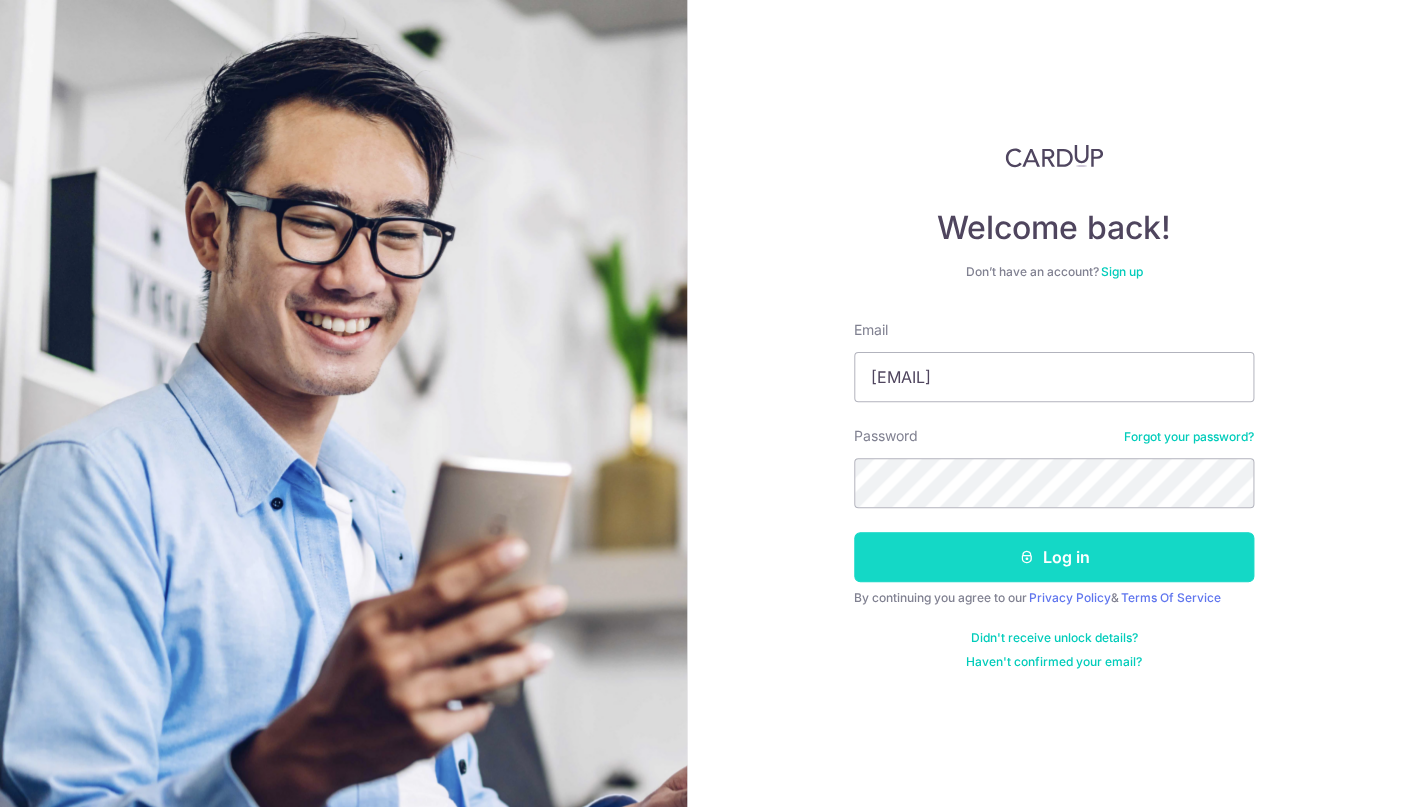 click on "Log in" at bounding box center [1054, 557] 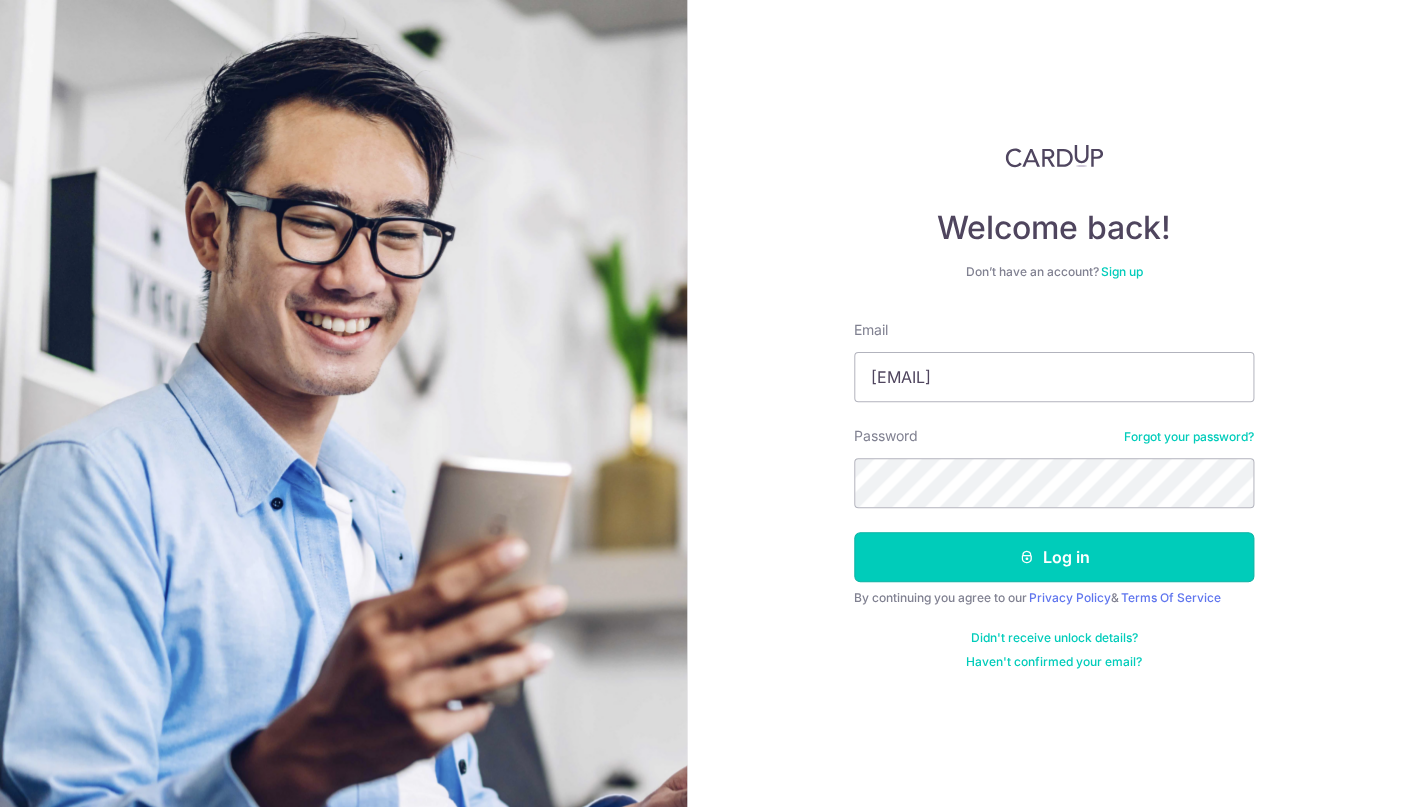 type 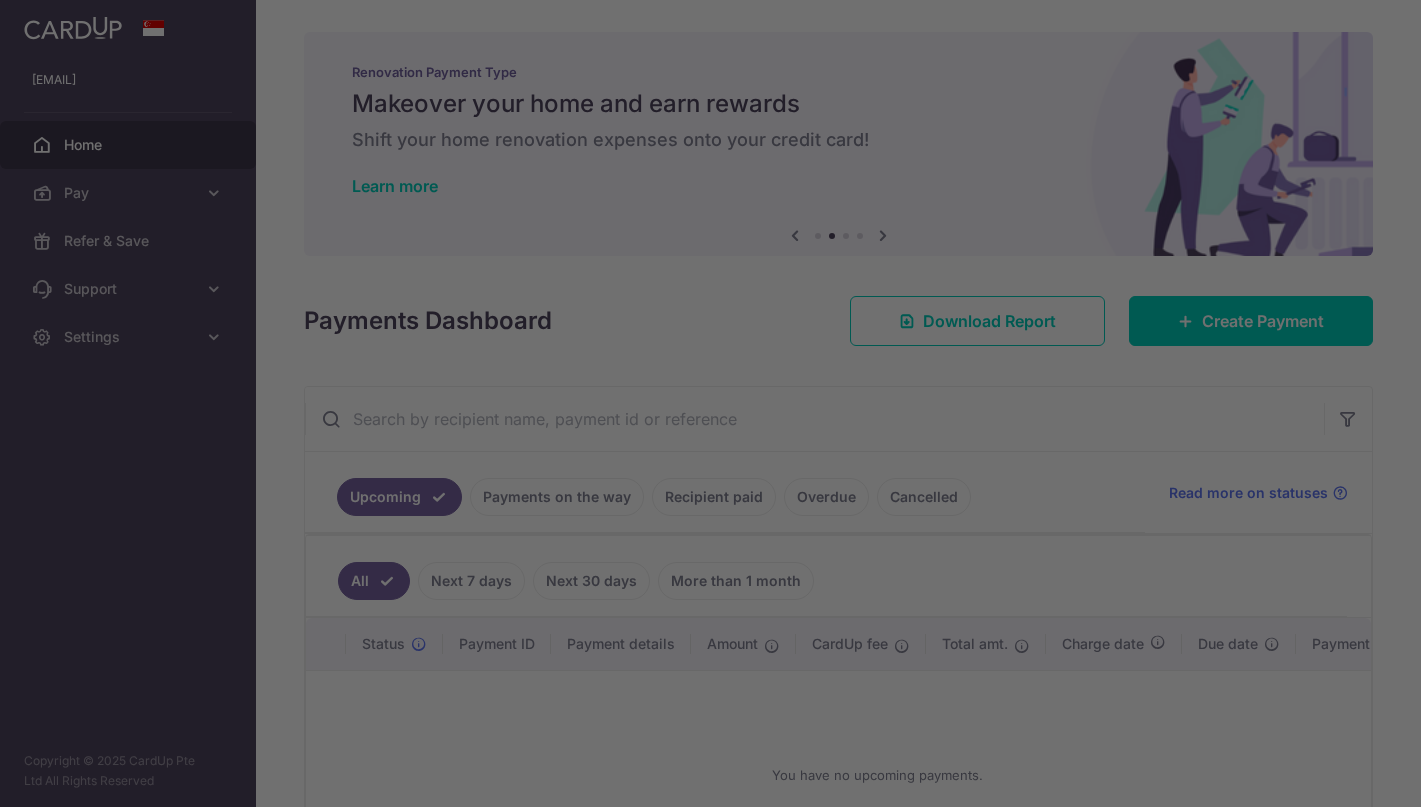 scroll, scrollTop: 0, scrollLeft: 0, axis: both 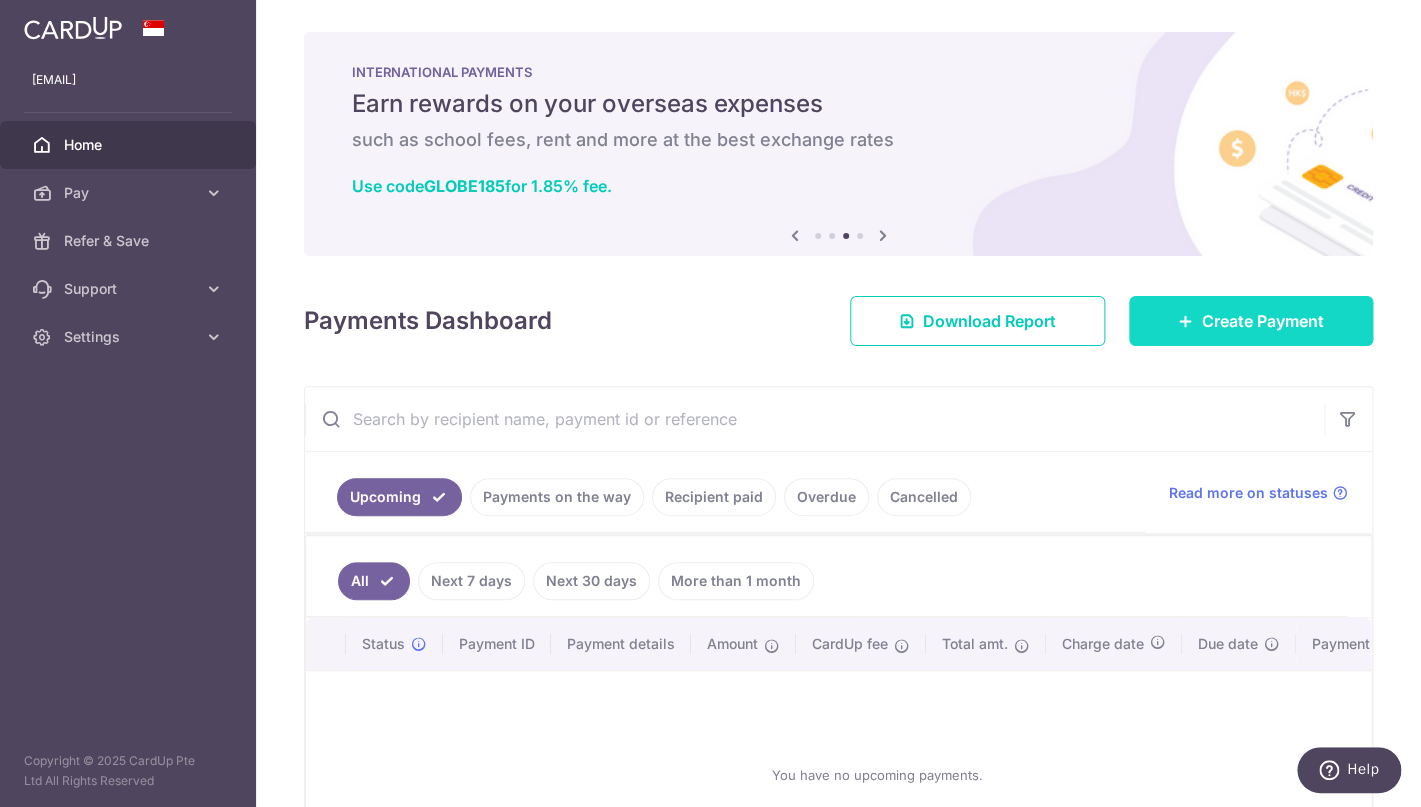 click on "Create Payment" at bounding box center (1263, 321) 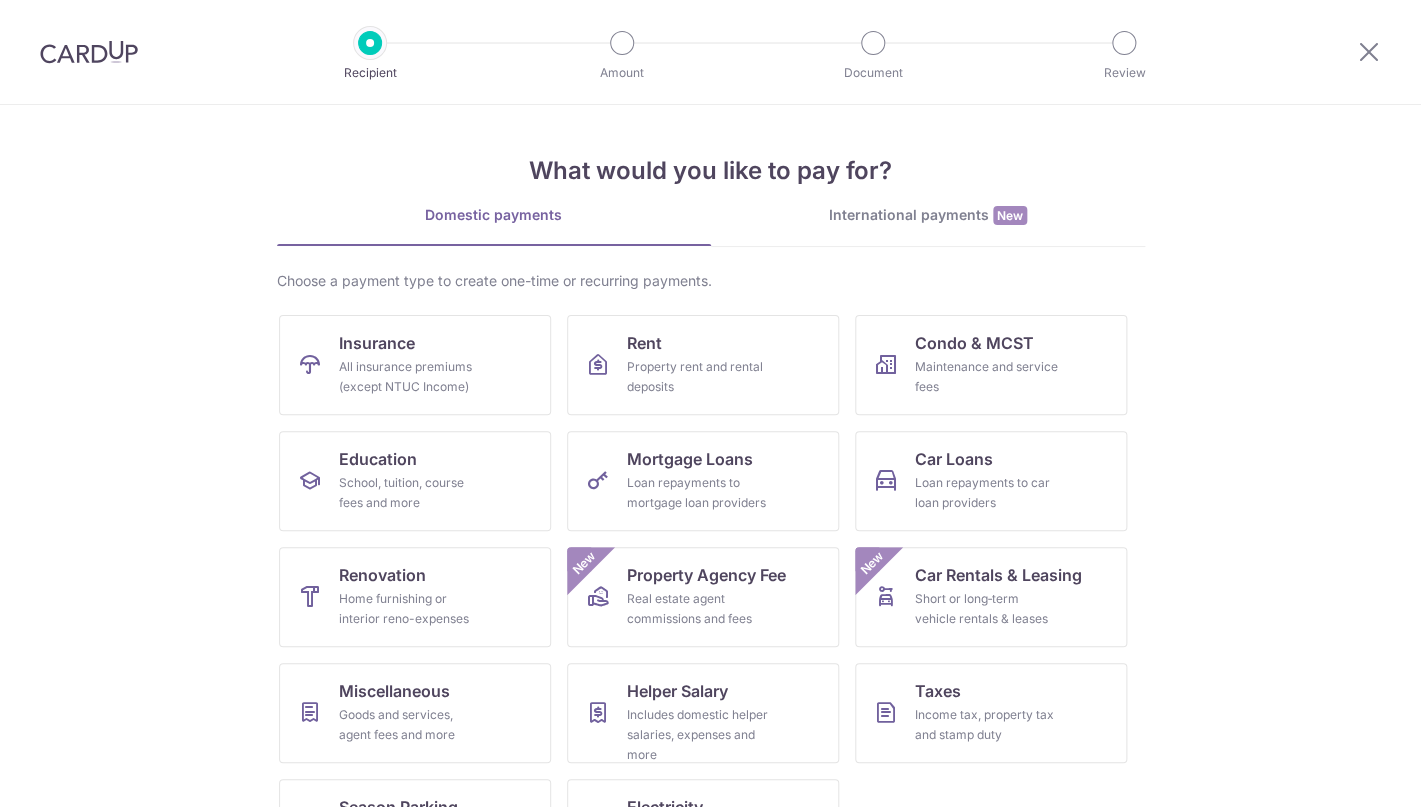 scroll, scrollTop: 0, scrollLeft: 0, axis: both 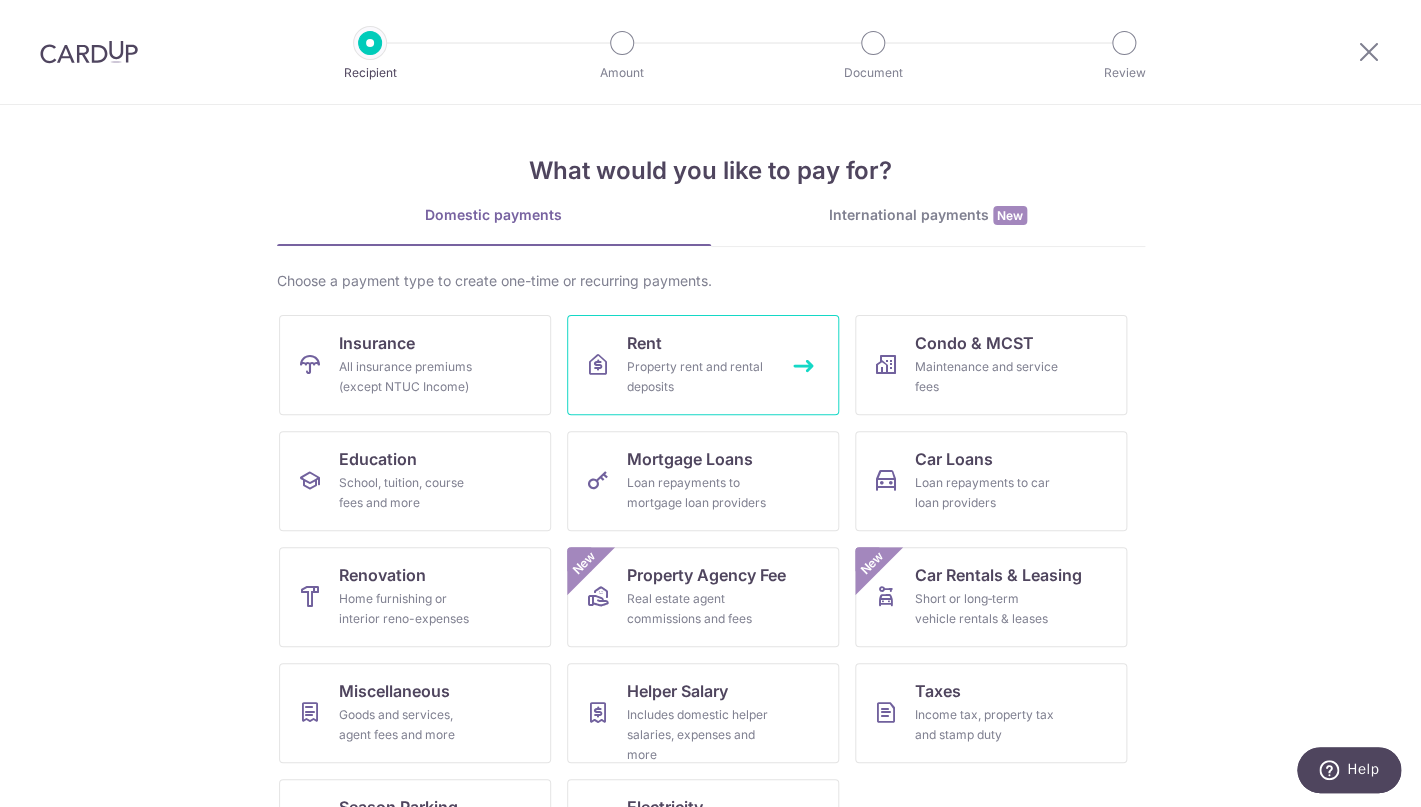click on "Property rent and rental deposits" at bounding box center [699, 377] 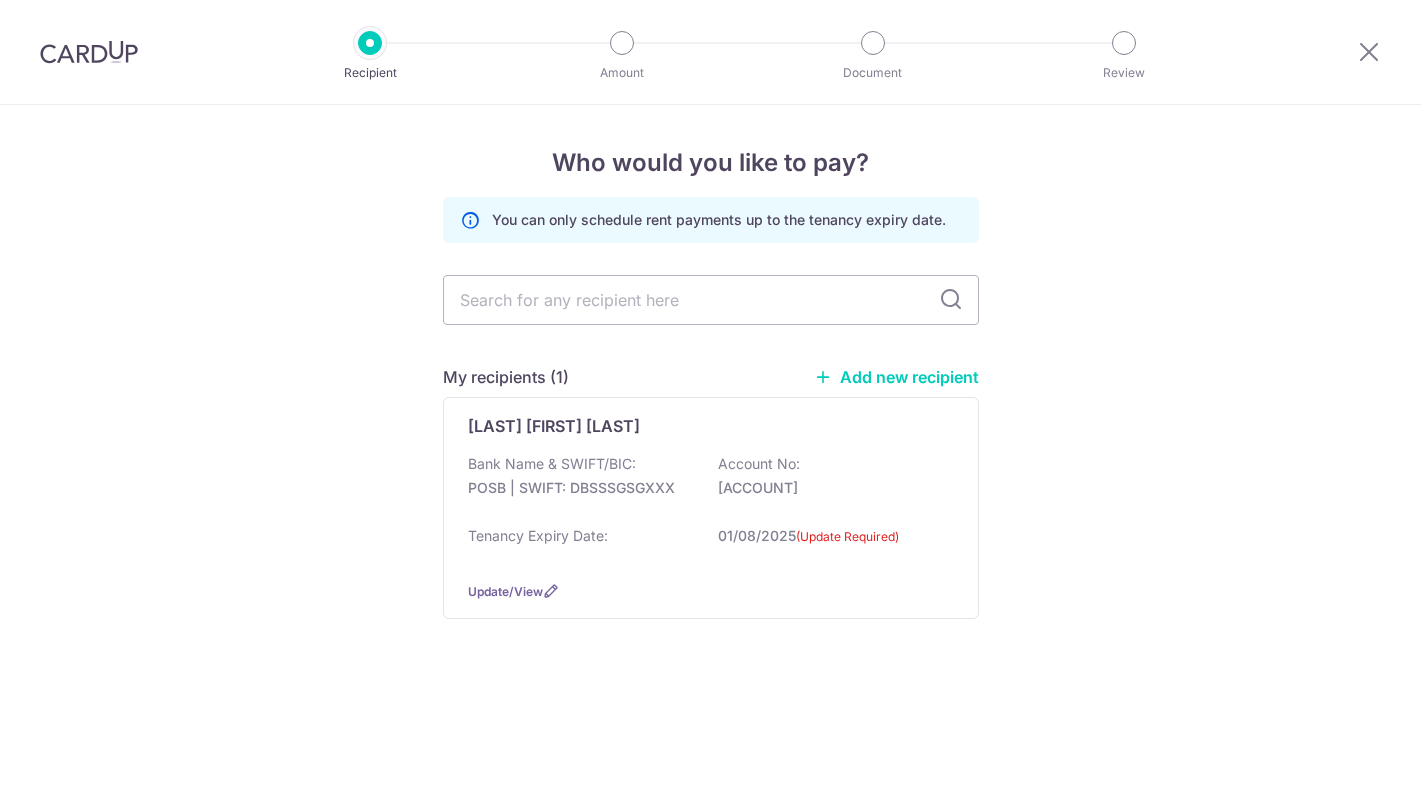 scroll, scrollTop: 0, scrollLeft: 0, axis: both 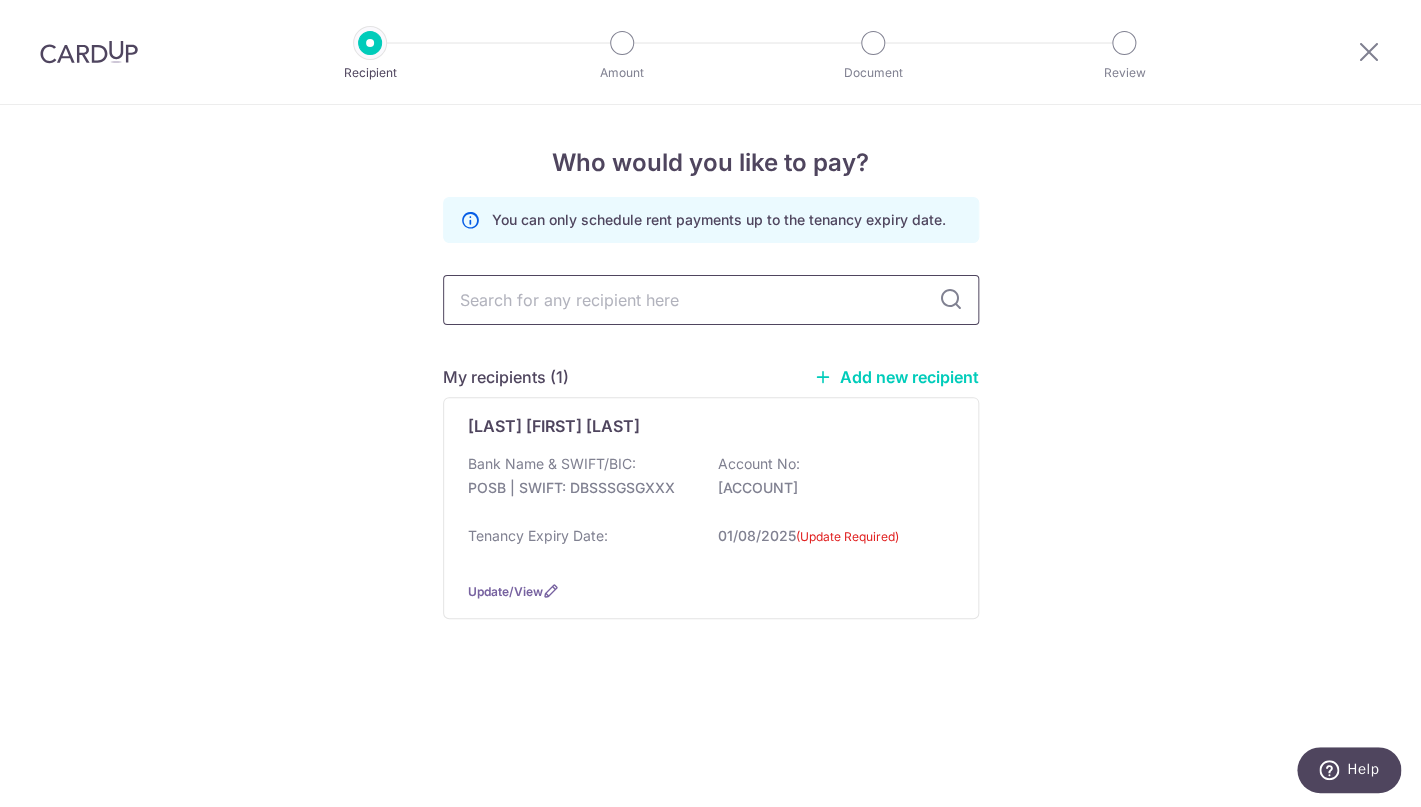click at bounding box center [711, 300] 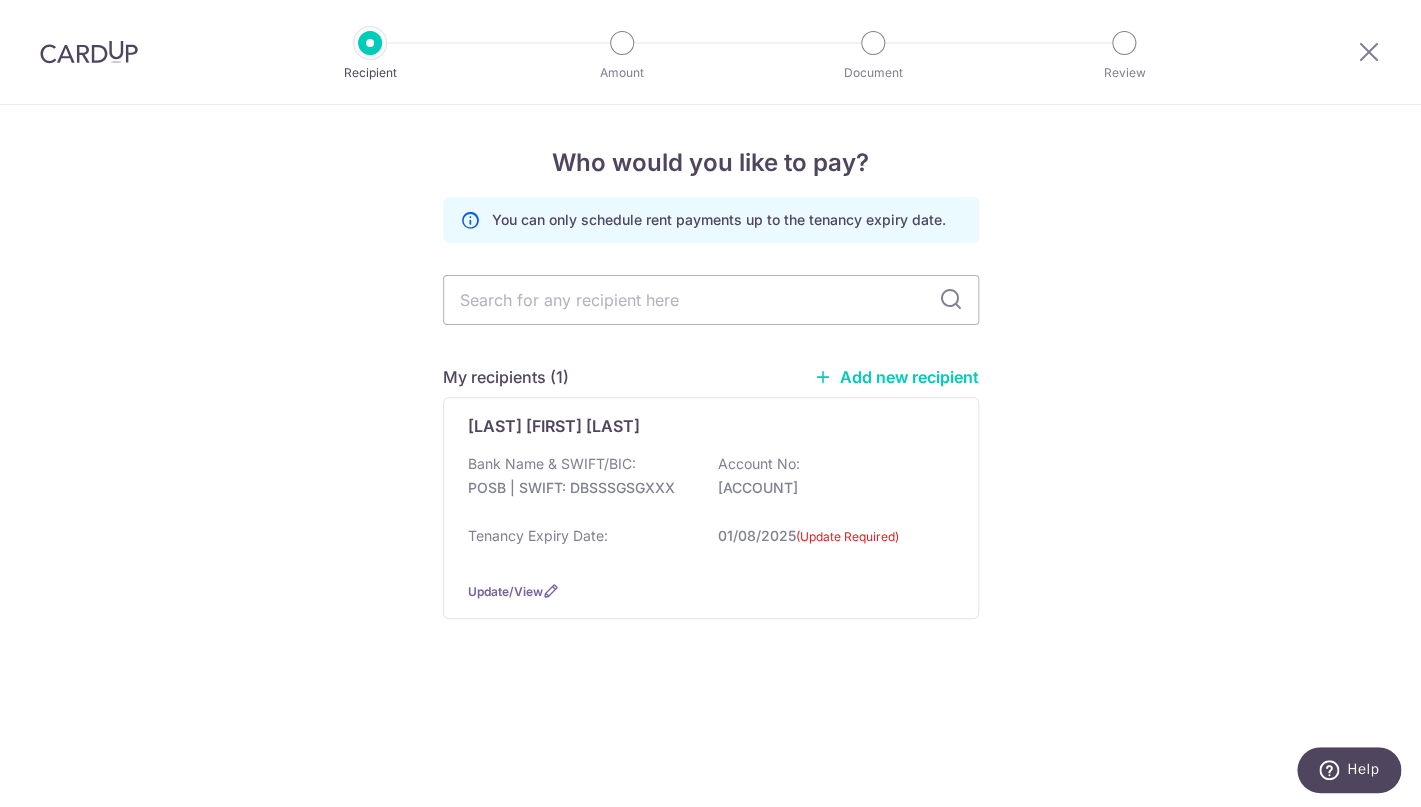 click on "Who would you like to pay?
You can only schedule rent payments up to the tenancy expiry date.
My recipients (1)
Add new recipient
[LAST] [FIRST] [LAST]
Bank Name & SWIFT/BIC:
POSB | SWIFT: DBSSSGSGXXX
Account No:
[ACCOUNT]
Tenancy Expiry Date:
[DATE]
(Update Required)
Update/View" at bounding box center [710, 456] 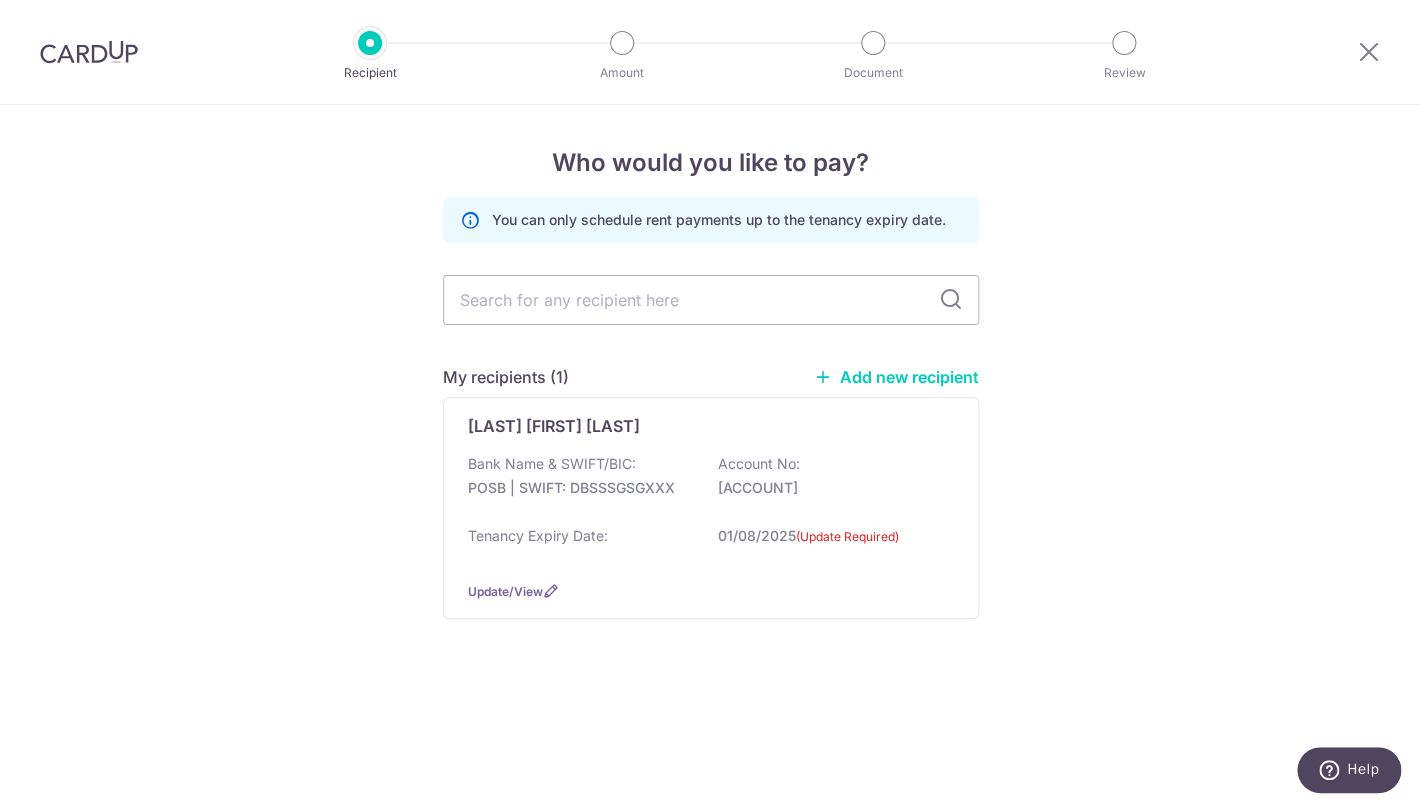 click on "Add new recipient" at bounding box center [896, 377] 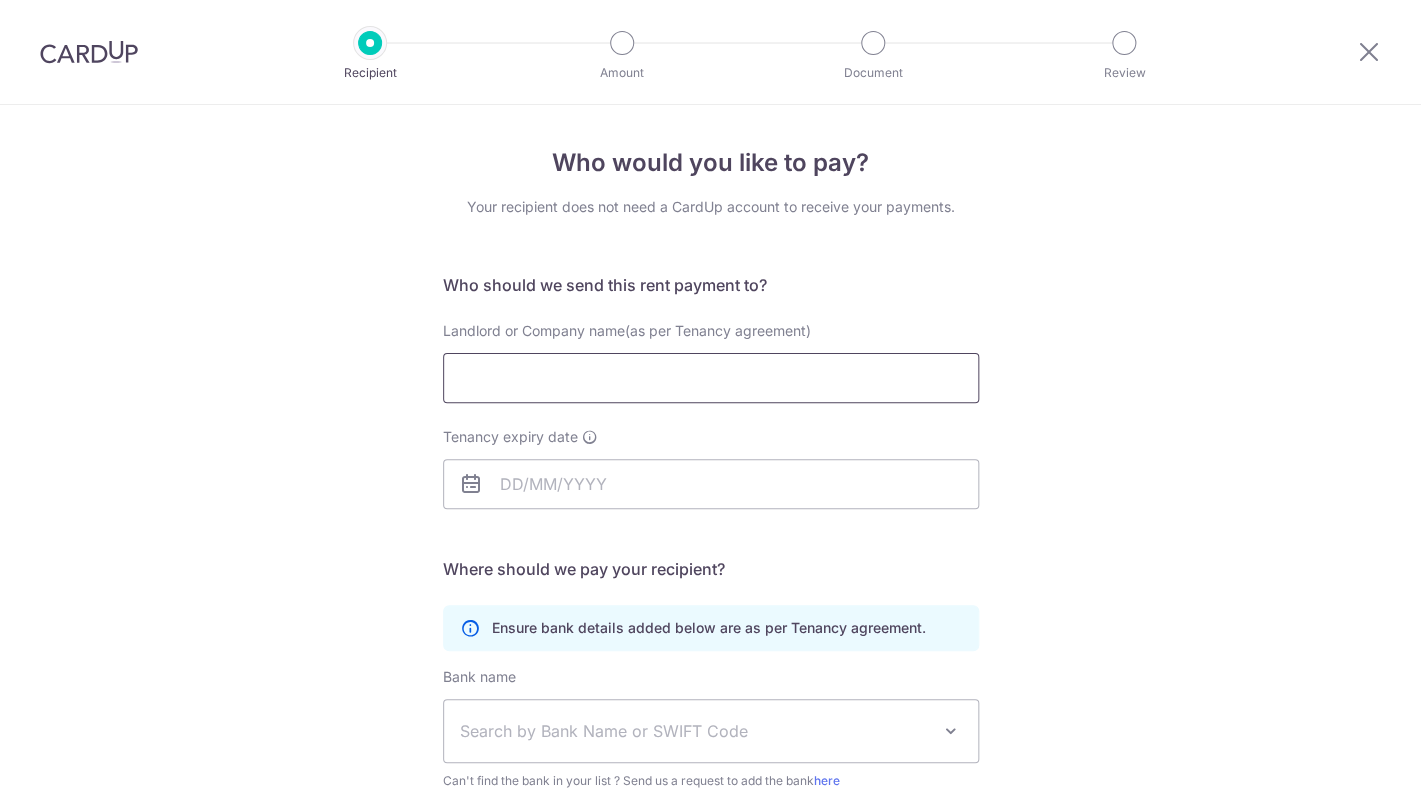 scroll, scrollTop: 0, scrollLeft: 0, axis: both 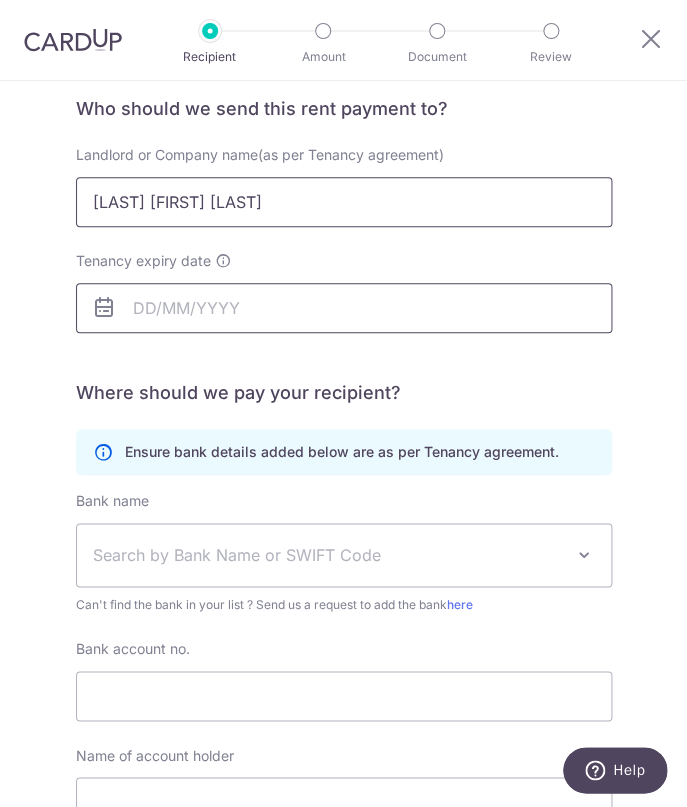type on "[FIRST] [LAST]" 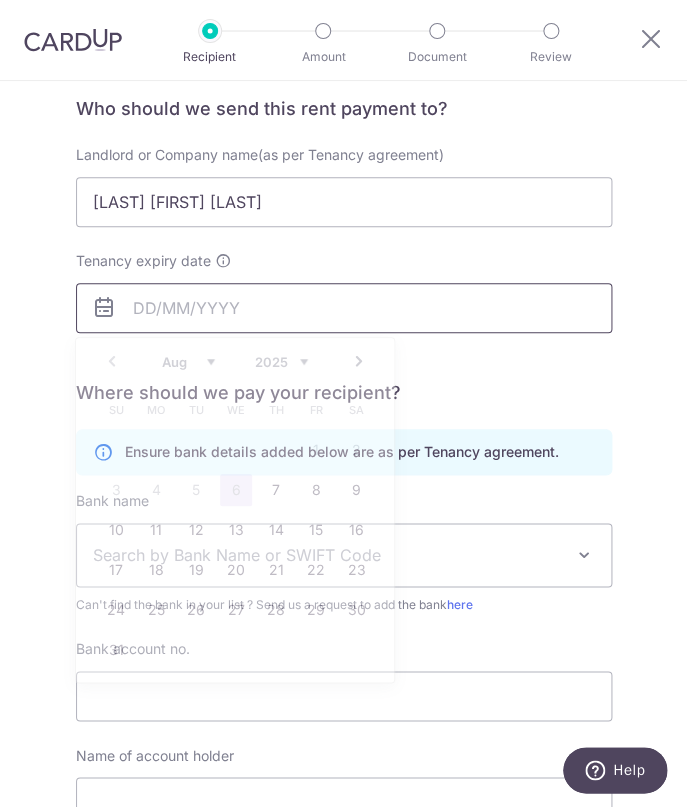 click on "Tenancy expiry date" at bounding box center [344, 308] 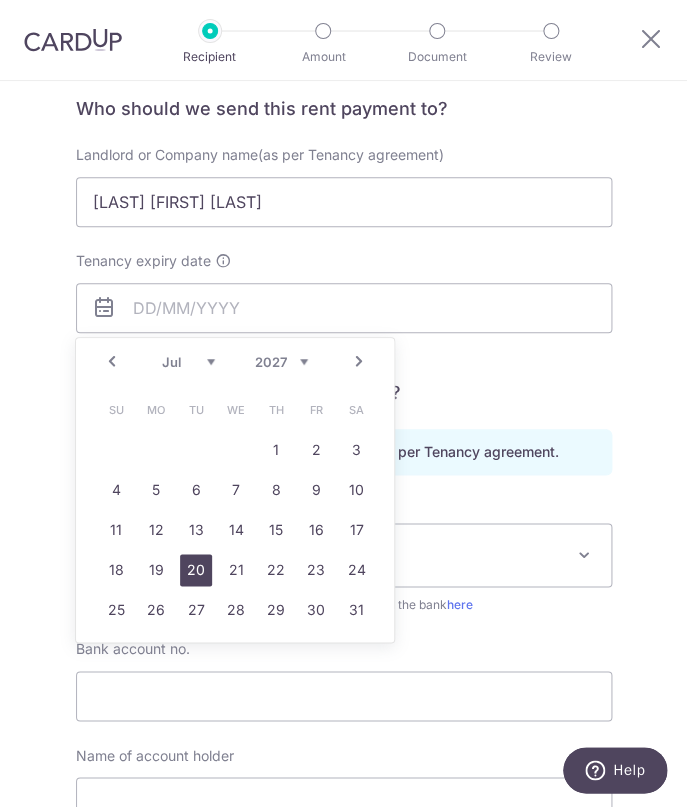 click on "20" at bounding box center [196, 570] 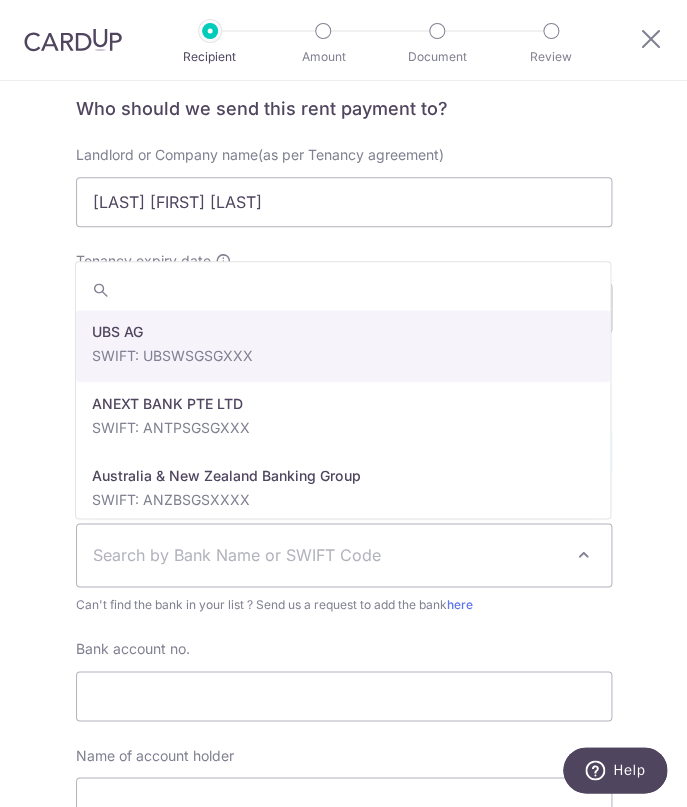 click on "Search by Bank Name or SWIFT Code" at bounding box center (328, 555) 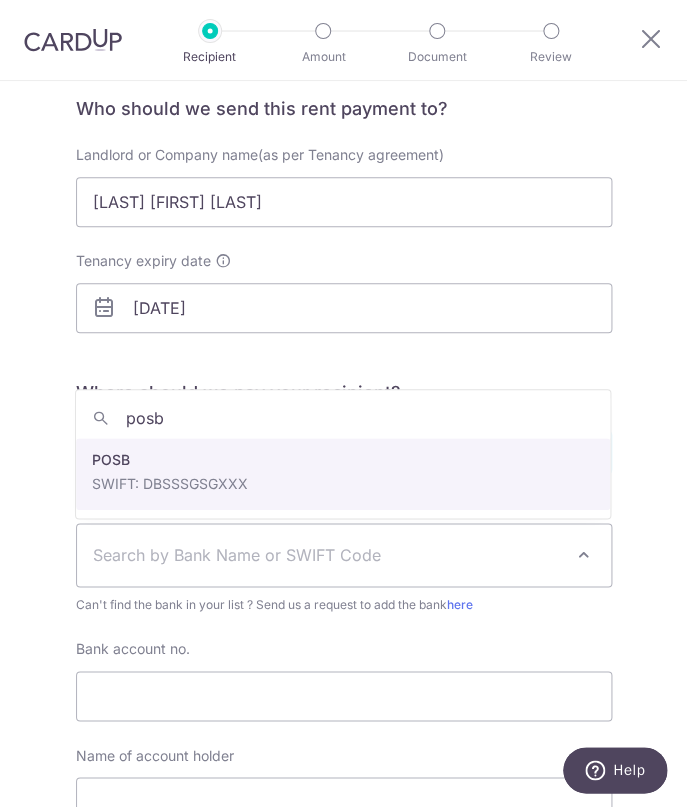 type on "posb" 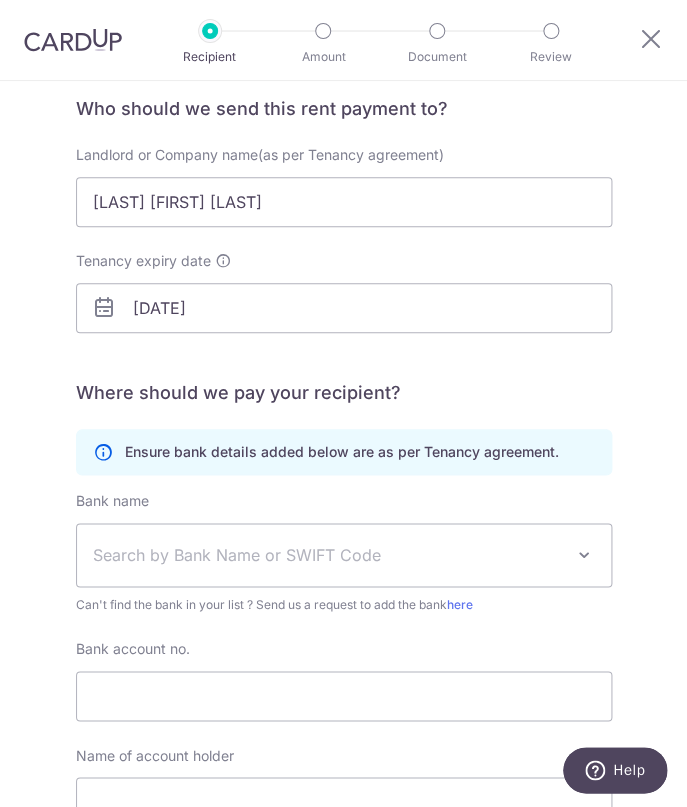 click on "Search by Bank Name or SWIFT Code" at bounding box center [344, 555] 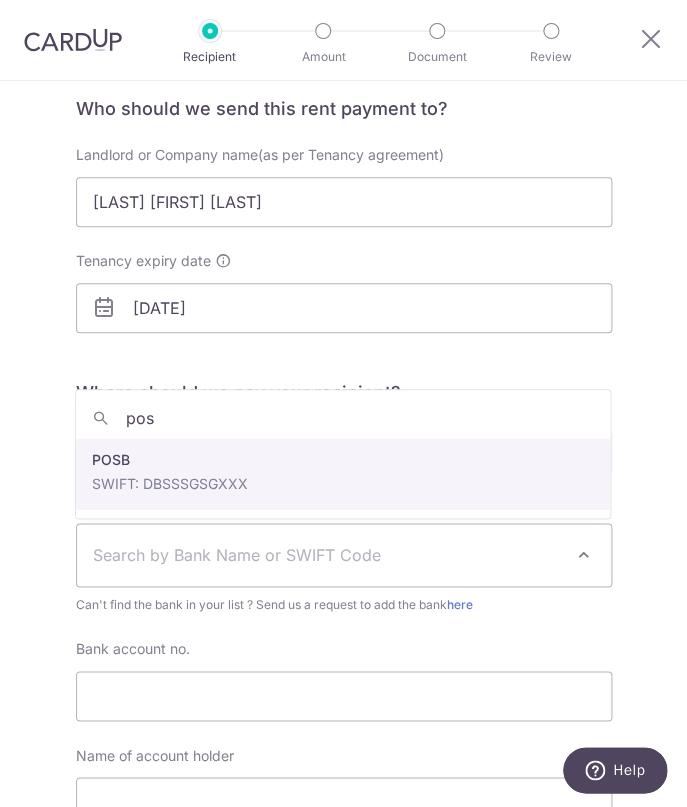 type on "pos" 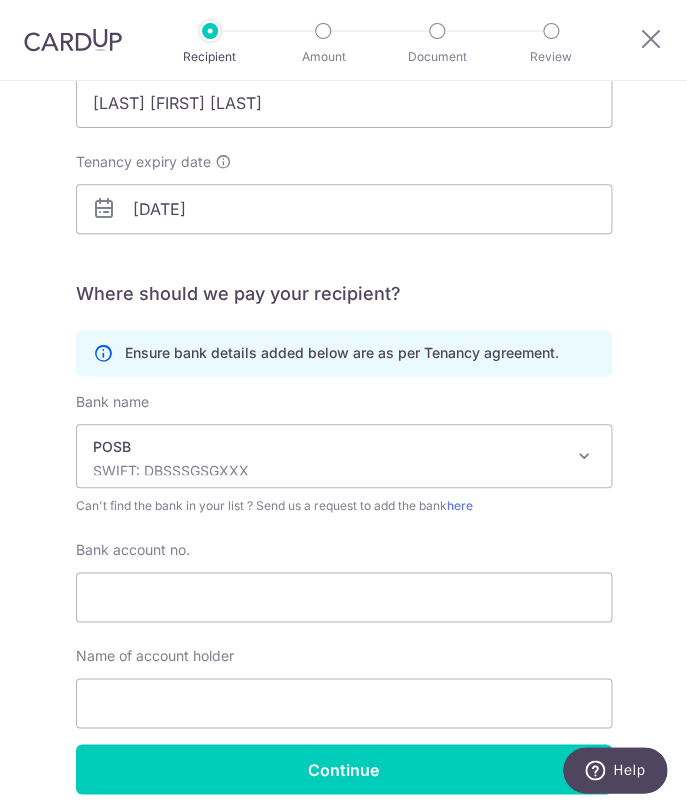 scroll, scrollTop: 286, scrollLeft: 0, axis: vertical 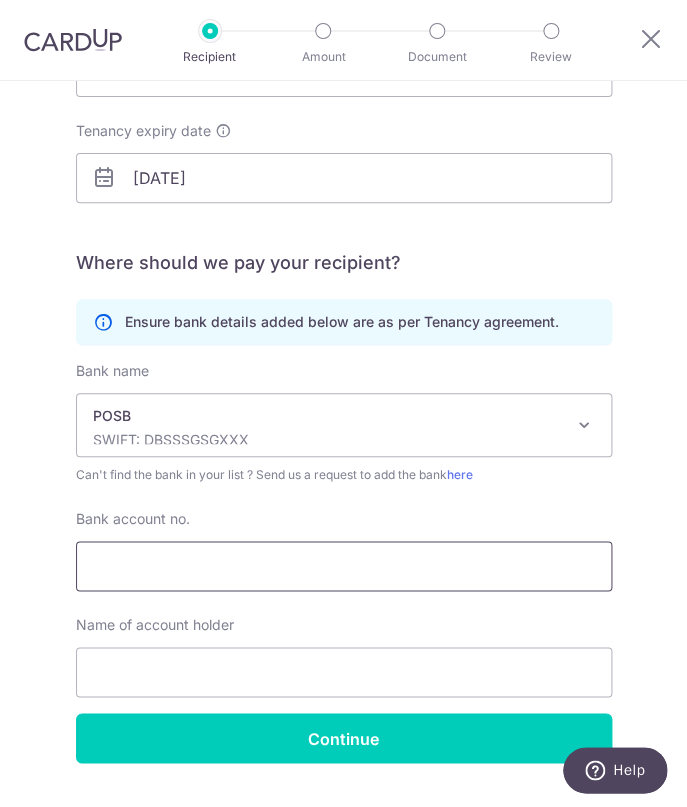click on "Bank account no." at bounding box center (344, 566) 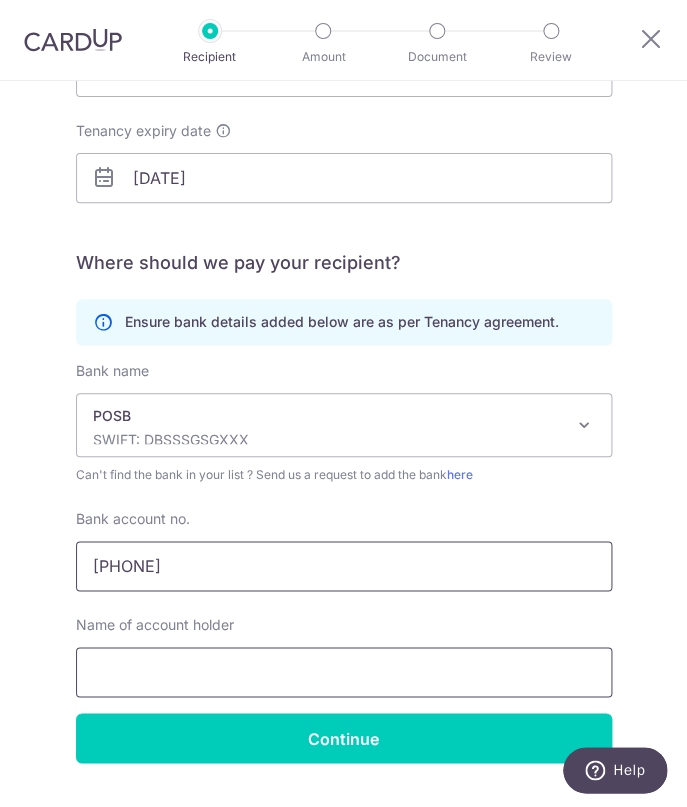 type on "084-66034-5" 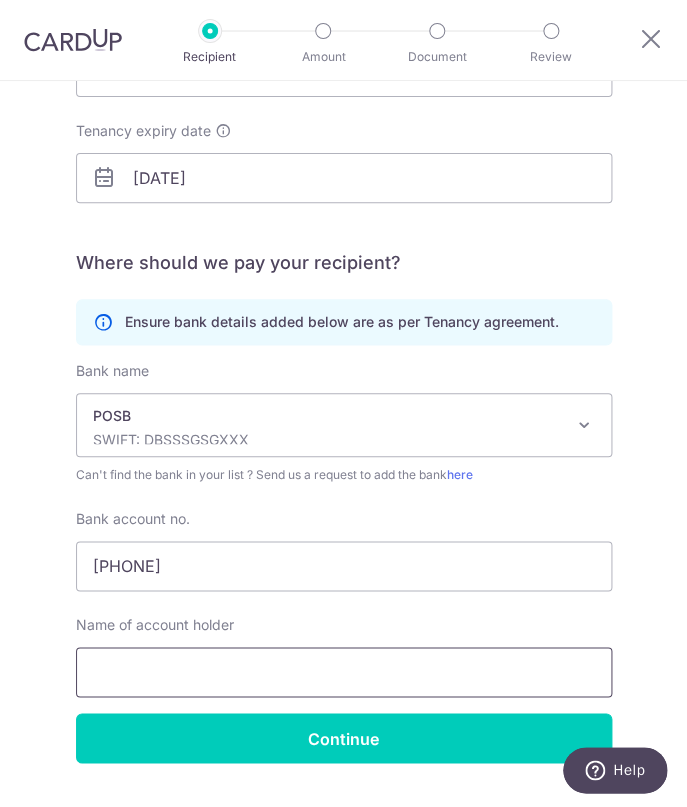 click at bounding box center [344, 672] 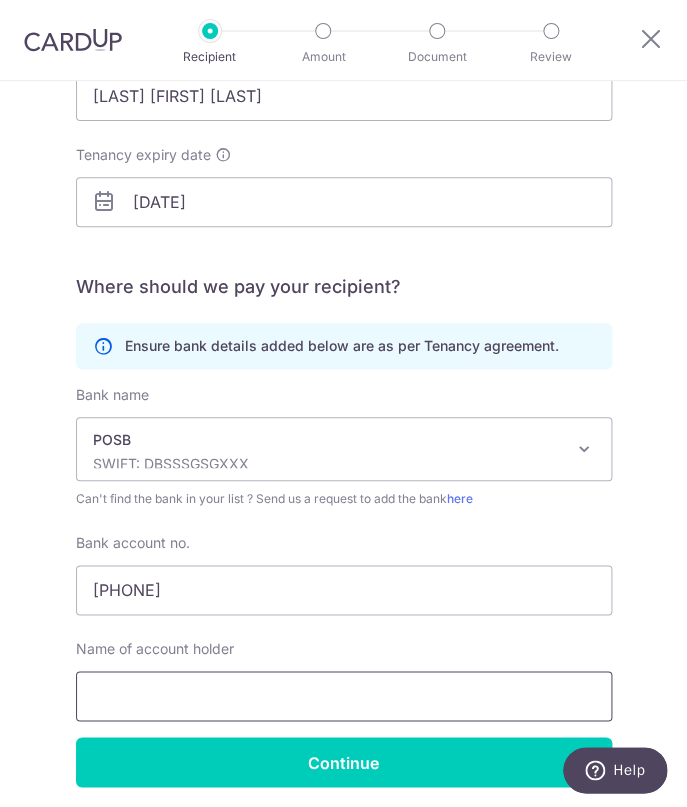 scroll, scrollTop: 336, scrollLeft: 0, axis: vertical 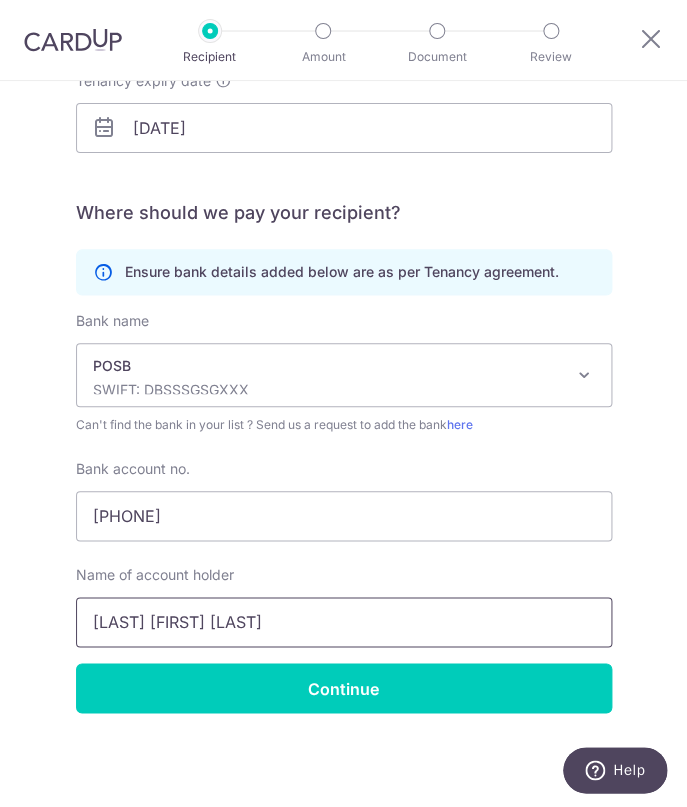 type on "Liauw Kim Lam" 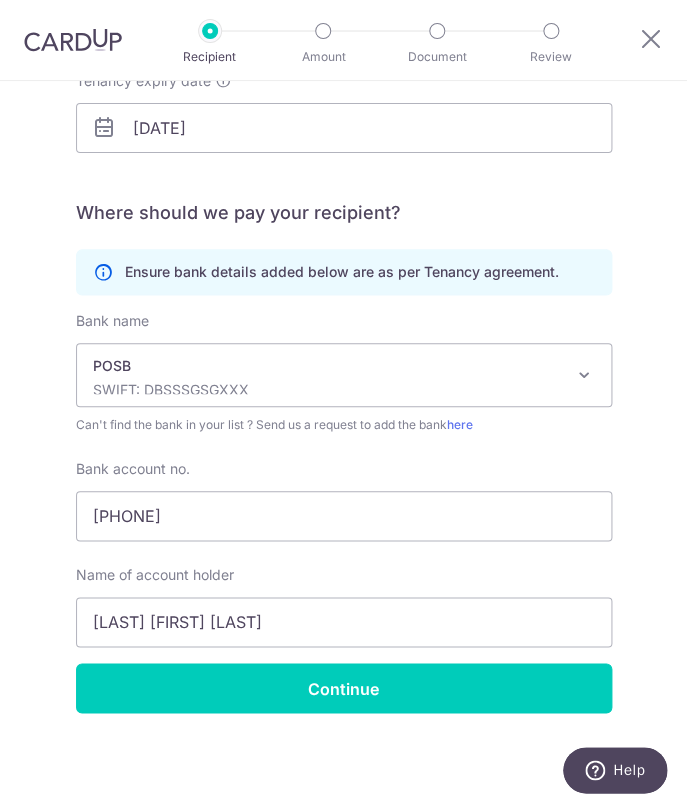 drag, startPoint x: 207, startPoint y: 661, endPoint x: 275, endPoint y: 661, distance: 68 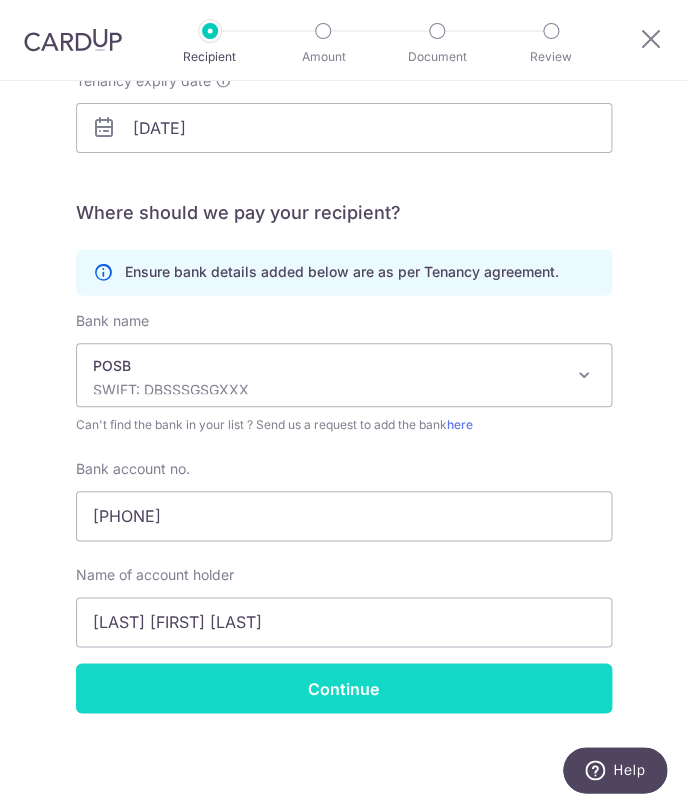 click on "Continue" at bounding box center (344, 688) 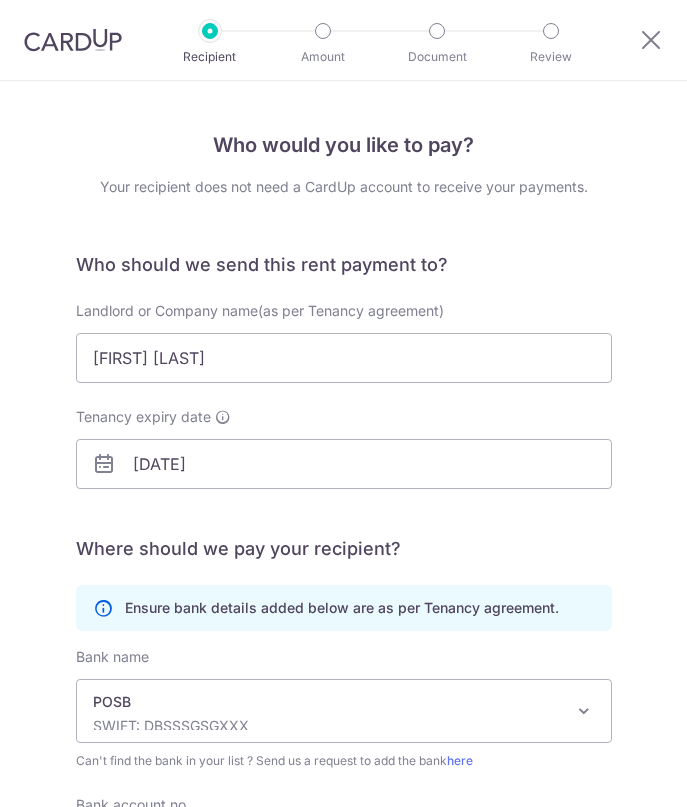 scroll, scrollTop: 0, scrollLeft: 0, axis: both 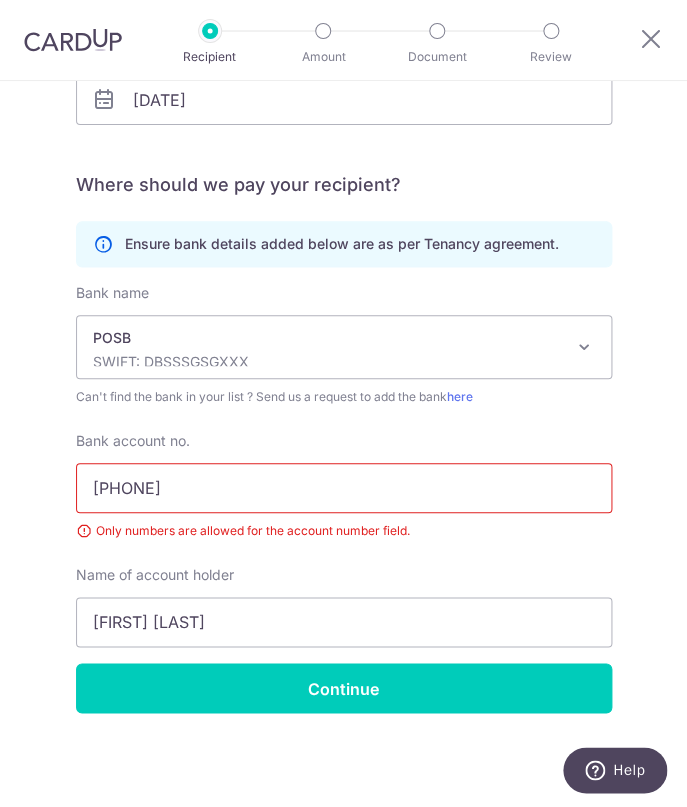 click on "084-66034-5" at bounding box center (344, 488) 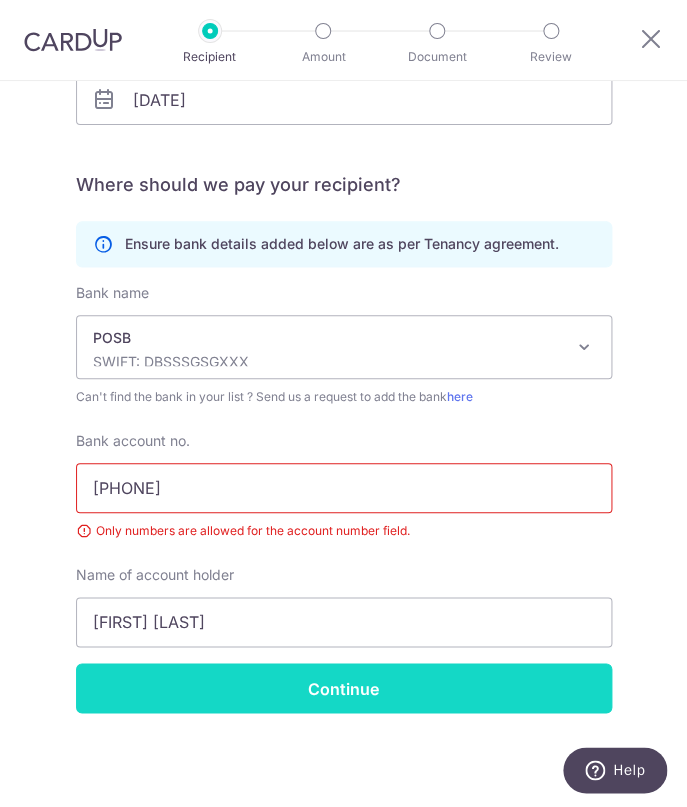 type on "084660345" 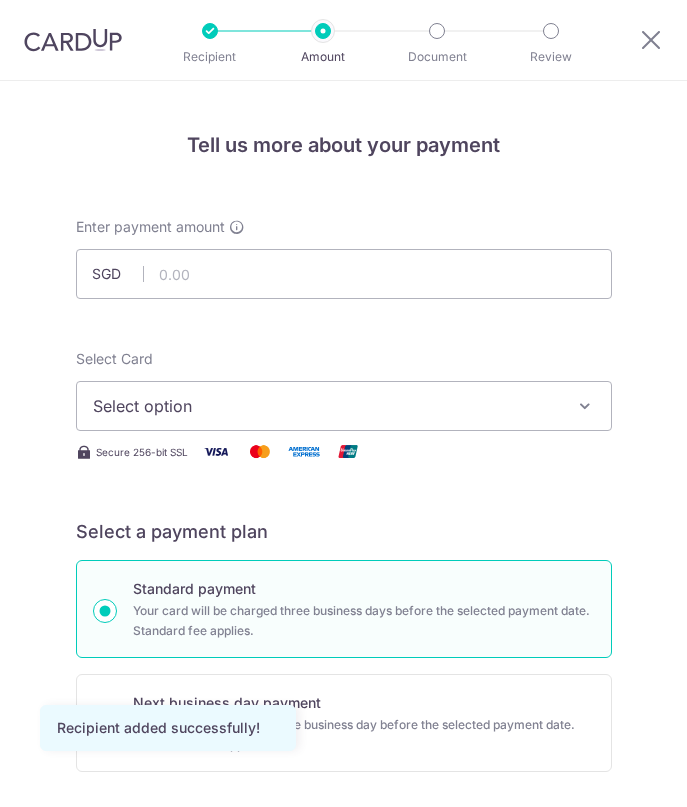 scroll, scrollTop: 0, scrollLeft: 0, axis: both 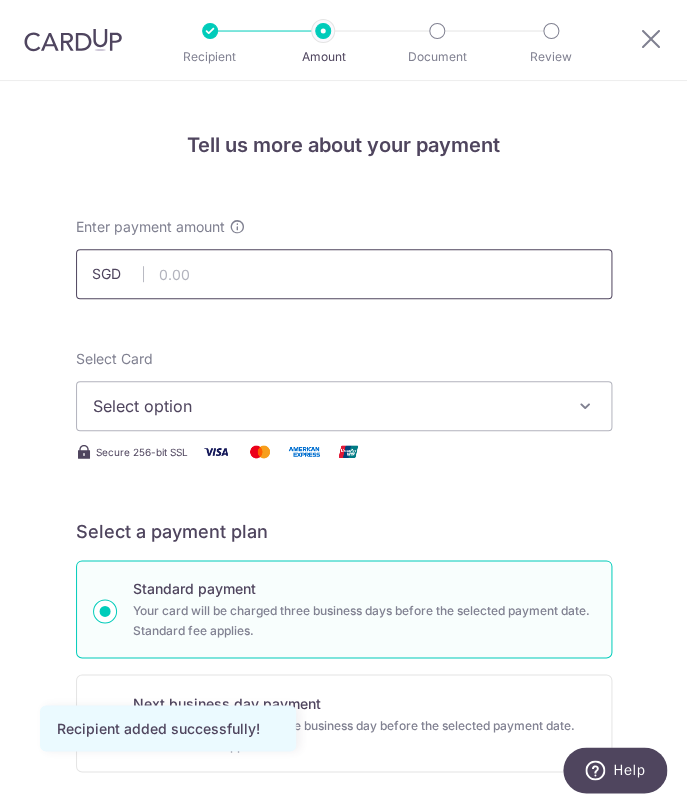 click at bounding box center (344, 274) 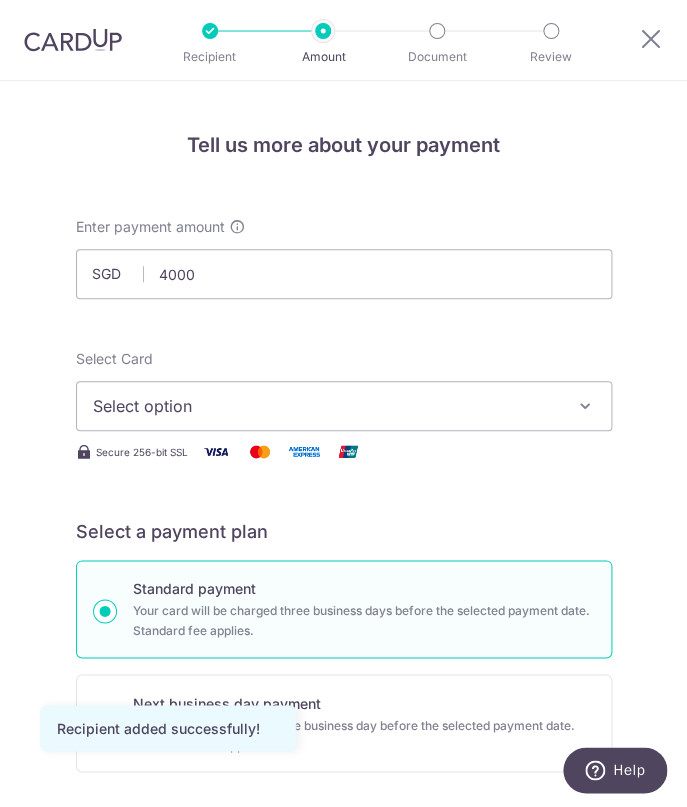 type on "4,000.00" 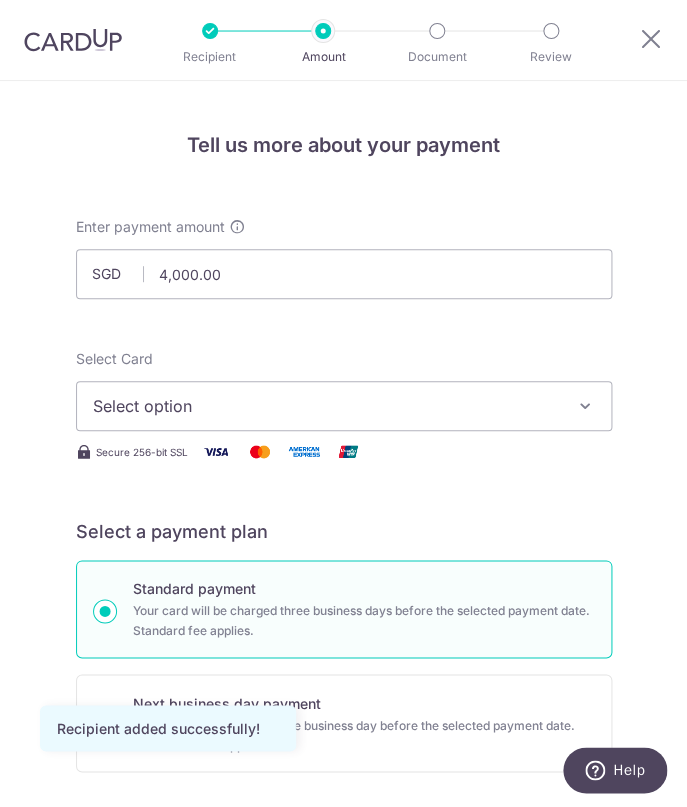 click on "Select option" at bounding box center (344, 406) 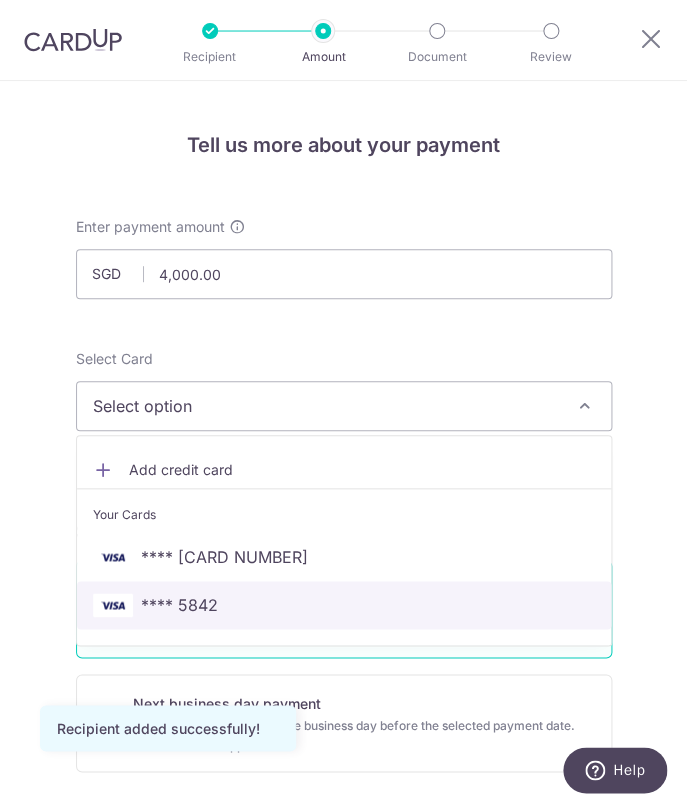 click on "**** 5842" at bounding box center [344, 605] 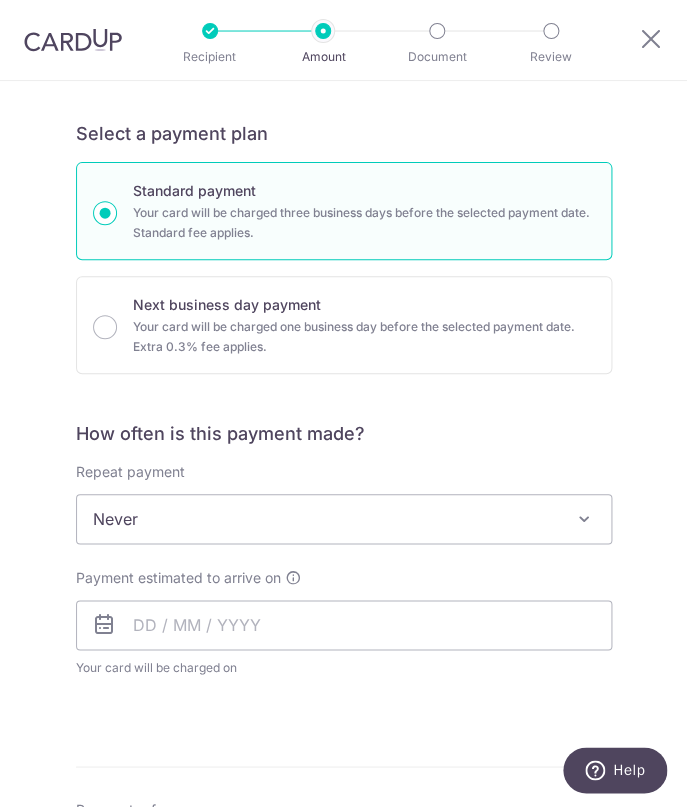 scroll, scrollTop: 409, scrollLeft: 0, axis: vertical 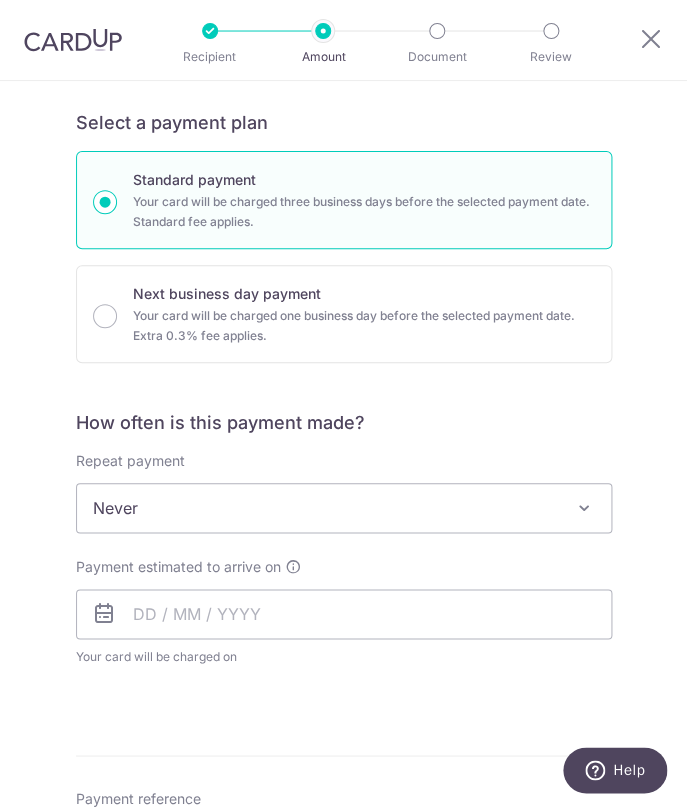 click on "Never" at bounding box center [344, 508] 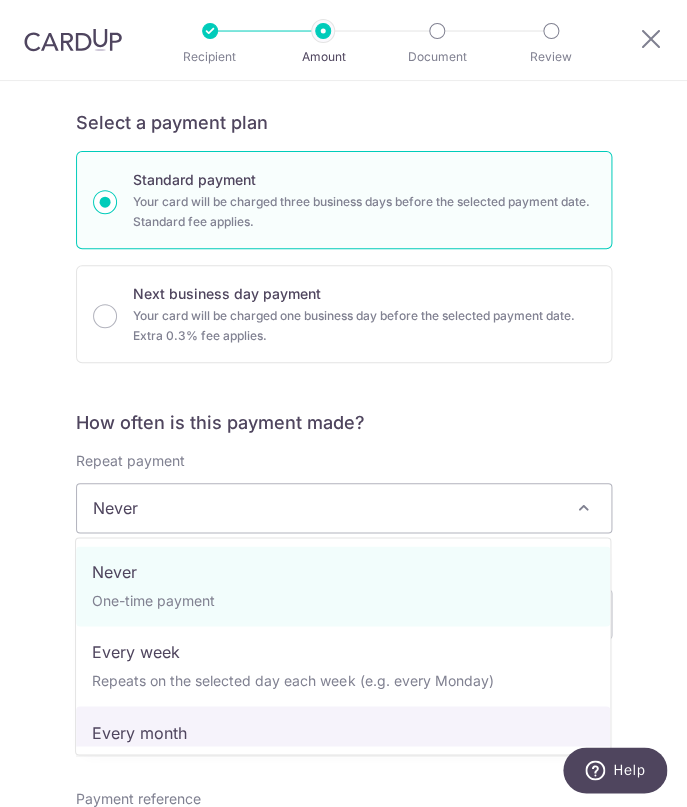 select on "3" 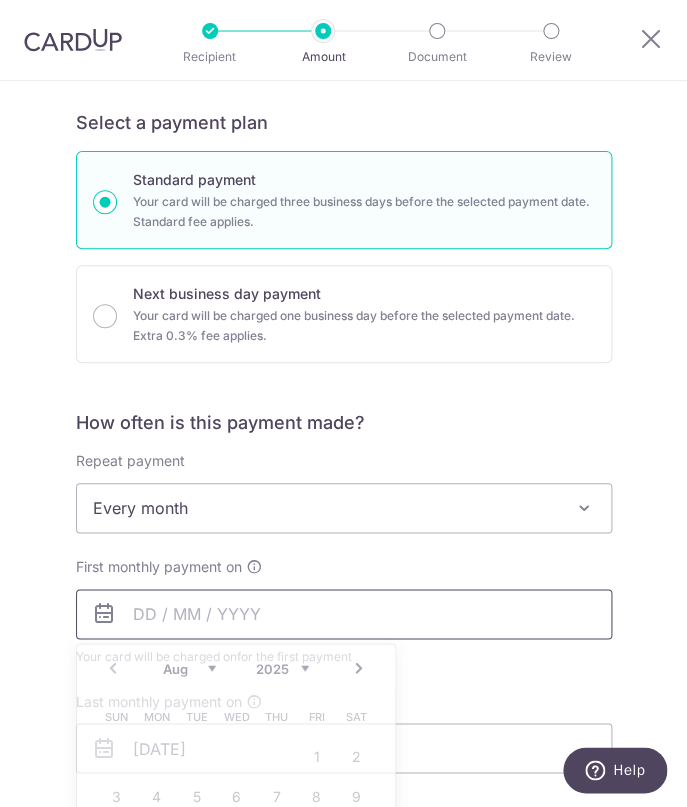 click at bounding box center [344, 614] 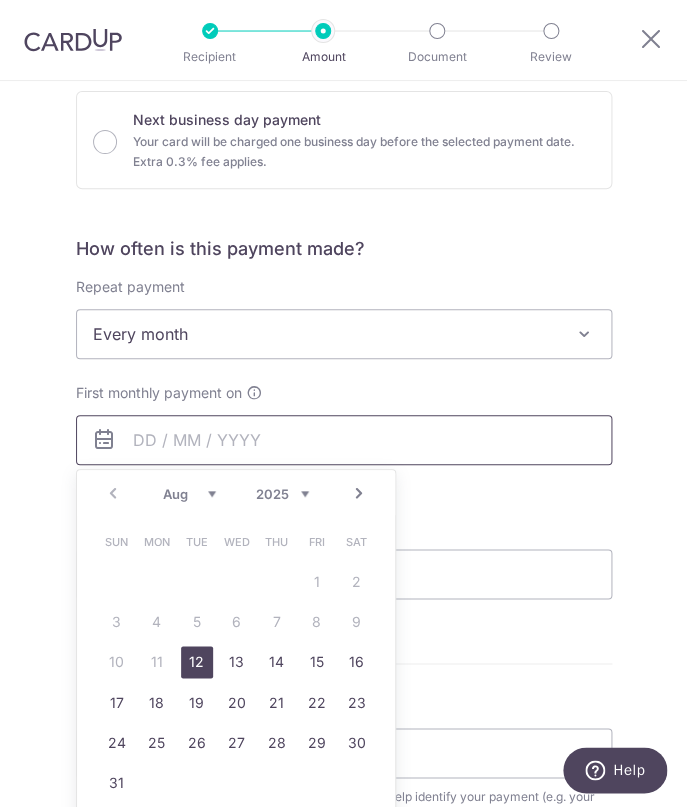 scroll, scrollTop: 587, scrollLeft: 0, axis: vertical 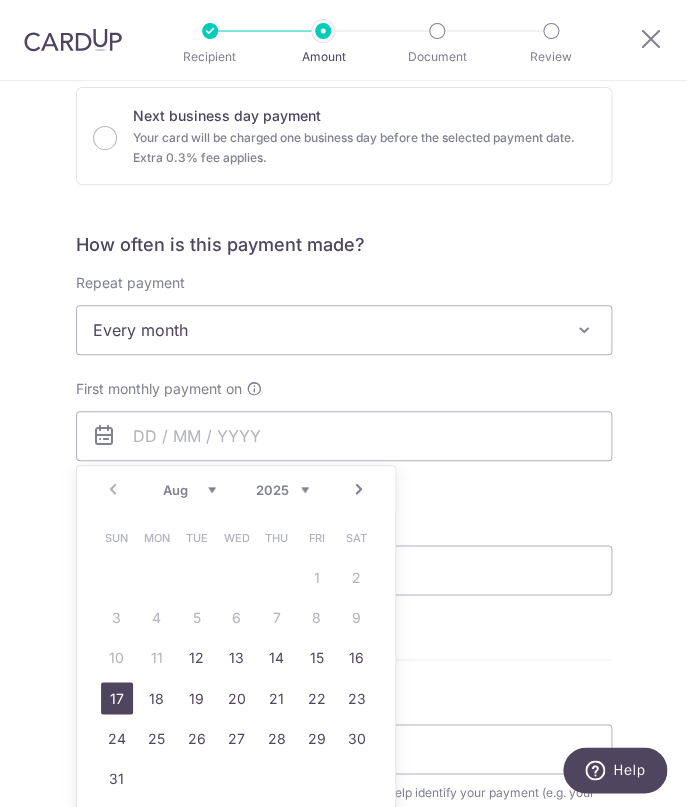 click on "17" at bounding box center (117, 698) 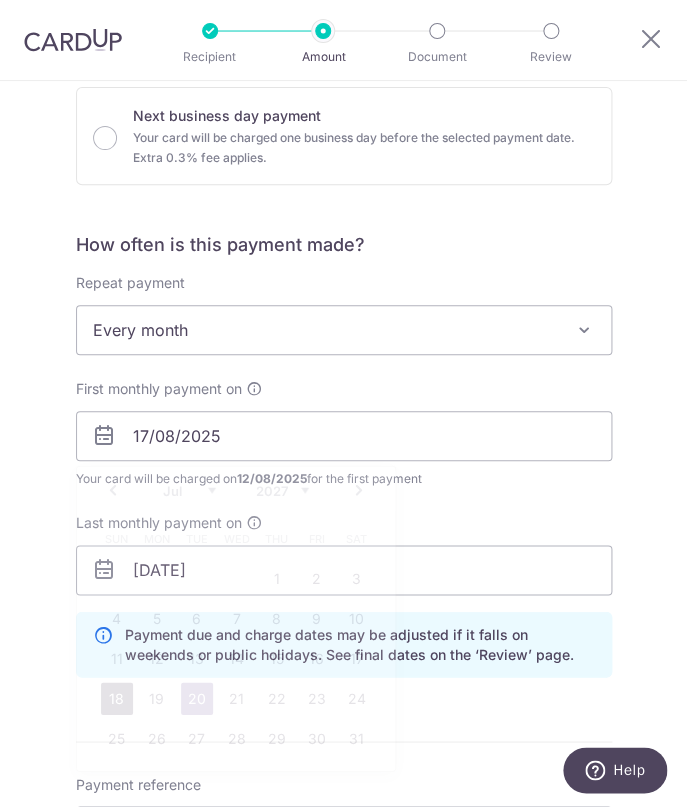 click on "Enter payment amount
SGD
4,000.00
4000.00
Recipient added successfully!
Select Card
**** 5842
Add credit card
Your Cards
**** 5447
**** 5842
Secure 256-bit SSL
Text
New card details
Card
Secure 256-bit SSL" at bounding box center (344, 497) 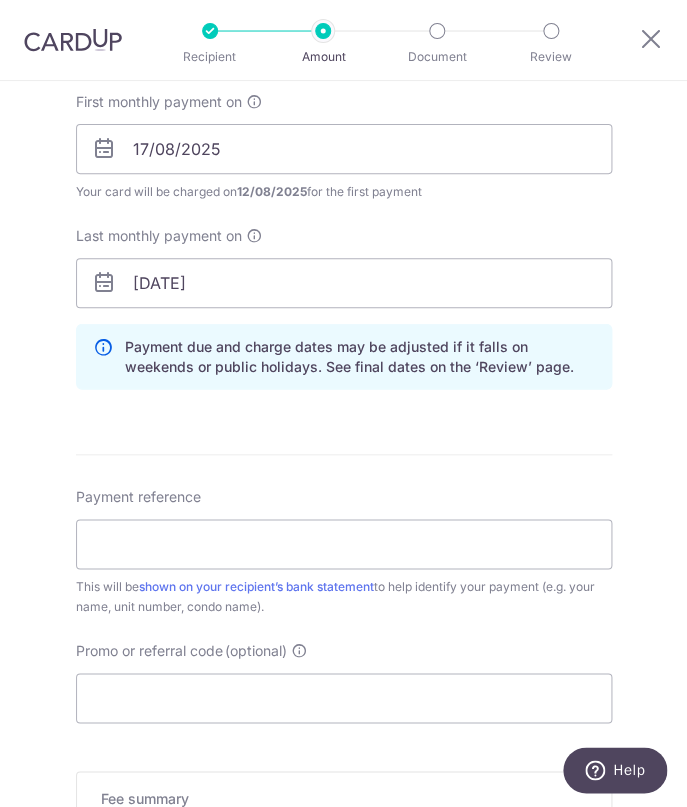 scroll, scrollTop: 878, scrollLeft: 0, axis: vertical 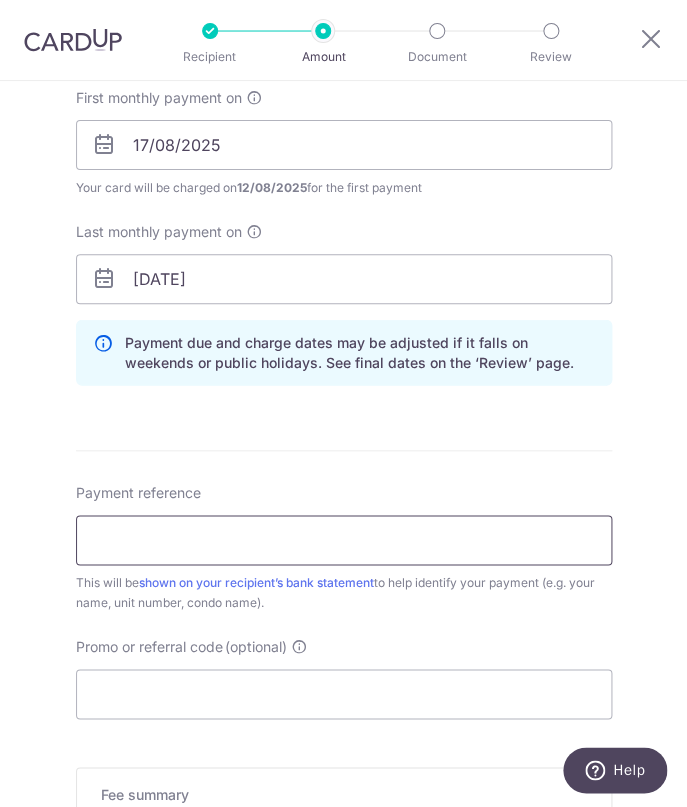 click on "Payment reference" at bounding box center (344, 540) 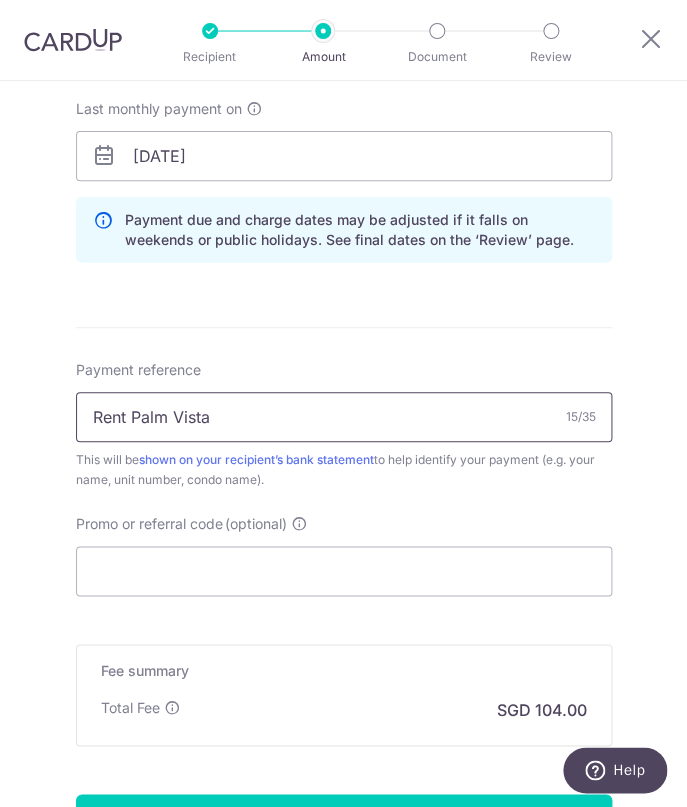 scroll, scrollTop: 1049, scrollLeft: 0, axis: vertical 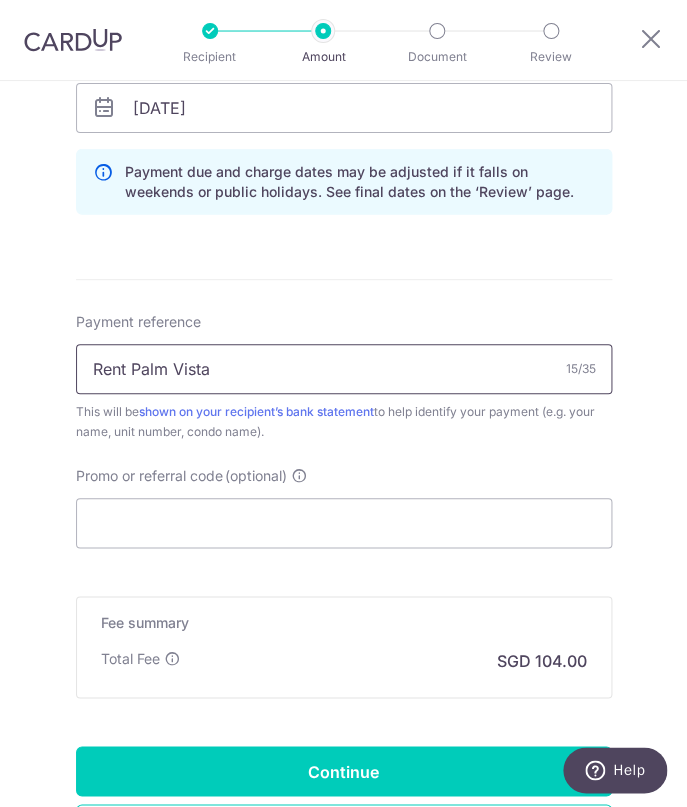 type on "Rent Palm Vista" 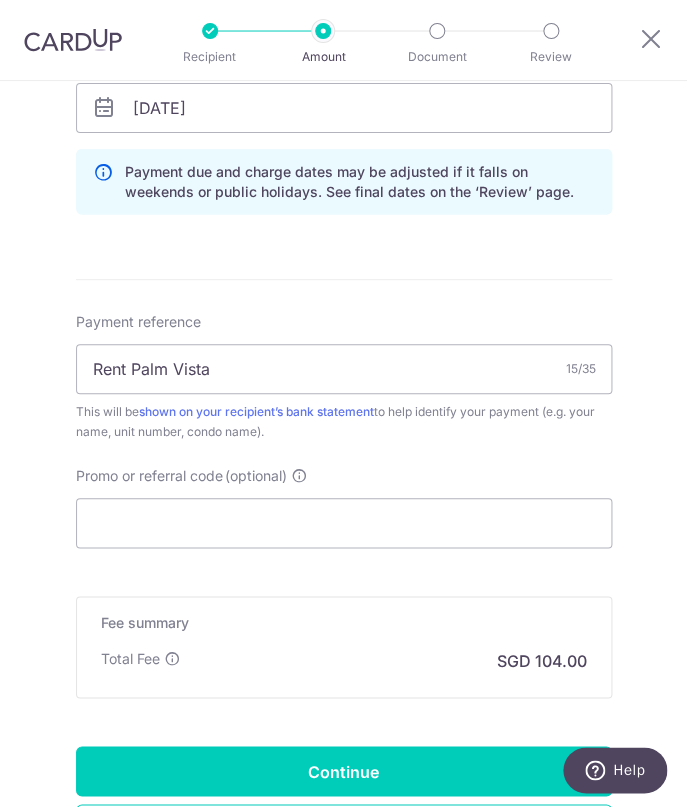 click on "Payment reference
Rent Palm Vista
15/35
This will be  shown on your recipient’s bank statement  to help identify your payment (e.g. your name, unit number, condo name).
Promo or referral code
(optional)
The discounted fee will be shown on the review step, right before you create your payments.
Add" at bounding box center [344, 430] 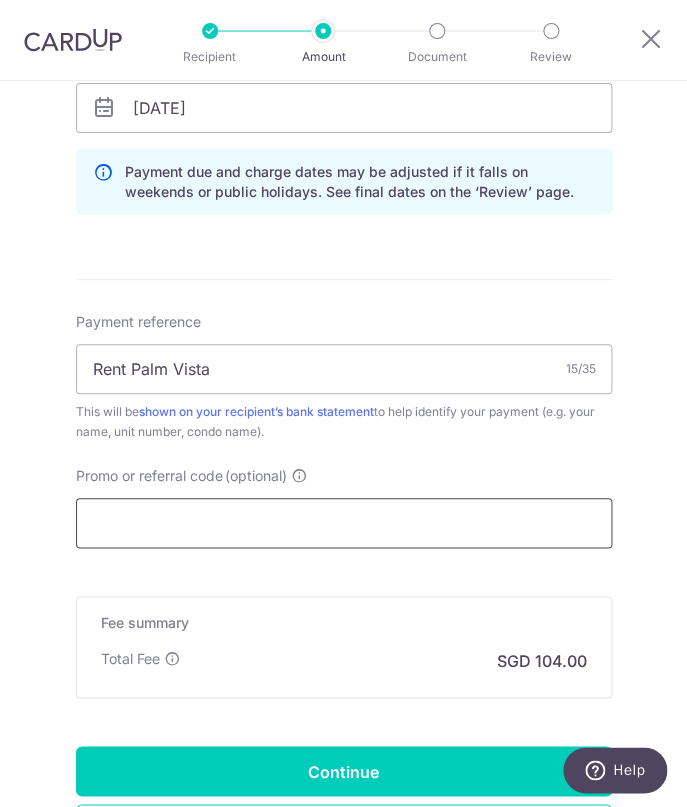 click on "Promo or referral code
(optional)" at bounding box center (344, 523) 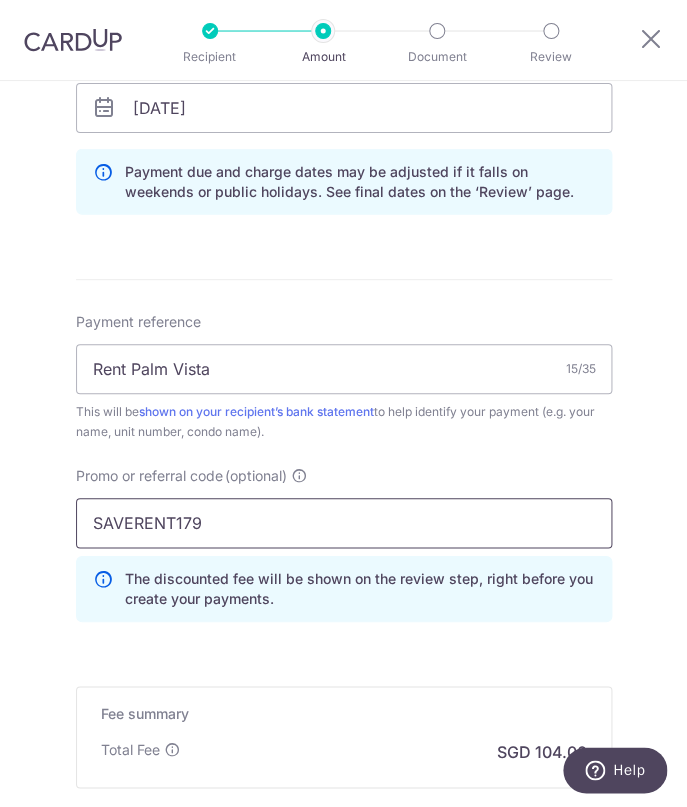 type on "SAVERENT179" 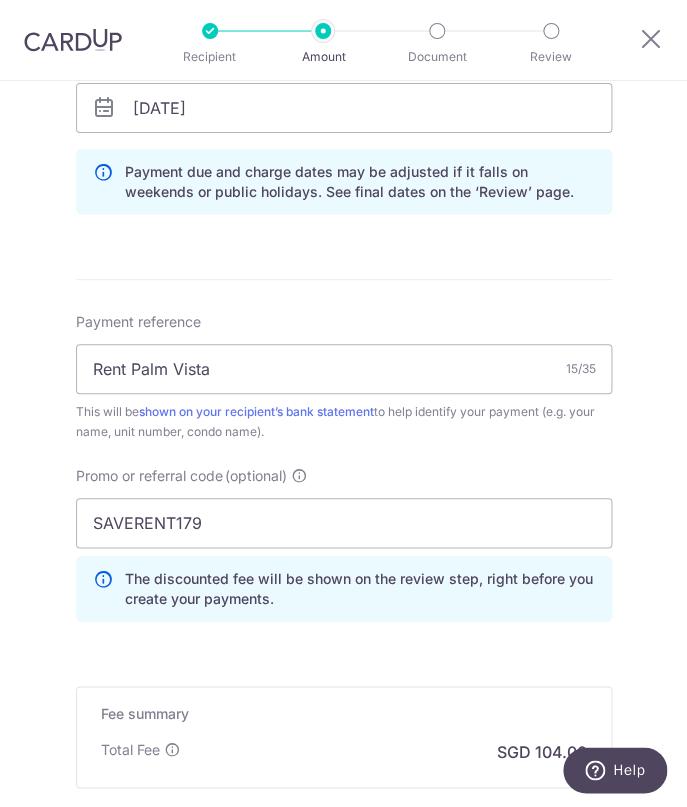 click on "Enter payment amount
SGD
4,000.00
4000.00
Recipient added successfully!
Select Card
**** 5842
Add credit card
Your Cards
**** 5447
**** 5842
Secure 256-bit SSL
Text
New card details
Card
Secure 256-bit SSL" at bounding box center [344, 80] 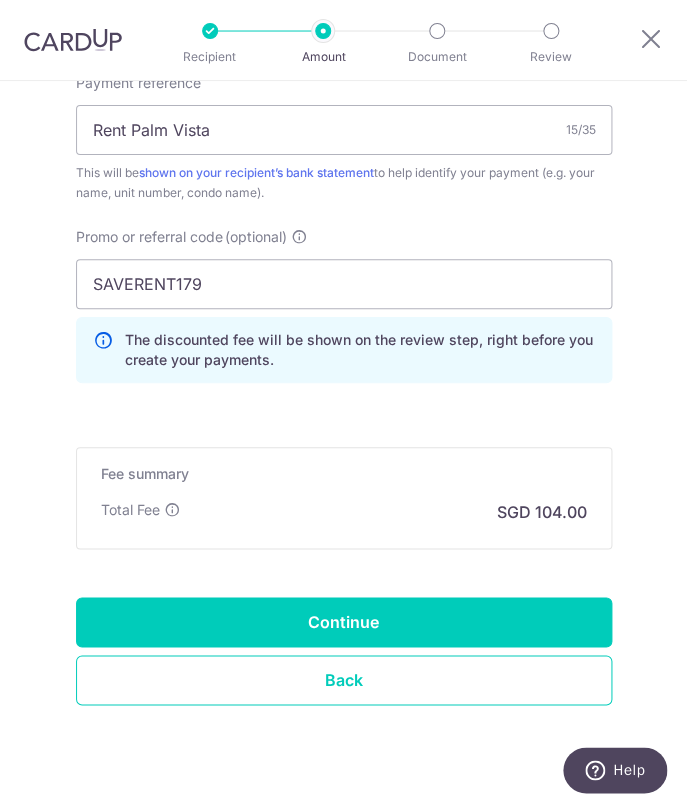scroll, scrollTop: 1292, scrollLeft: 0, axis: vertical 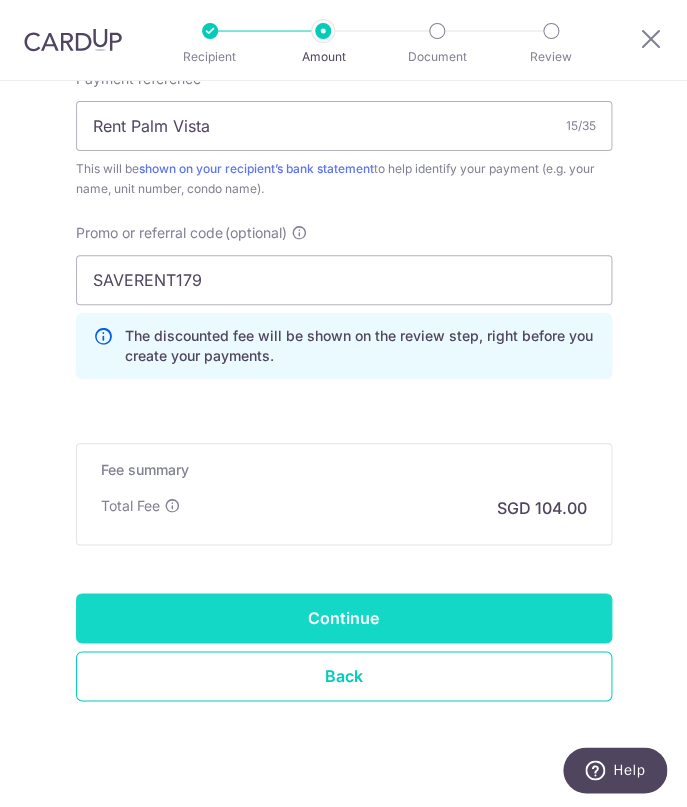 click on "Continue" at bounding box center [344, 618] 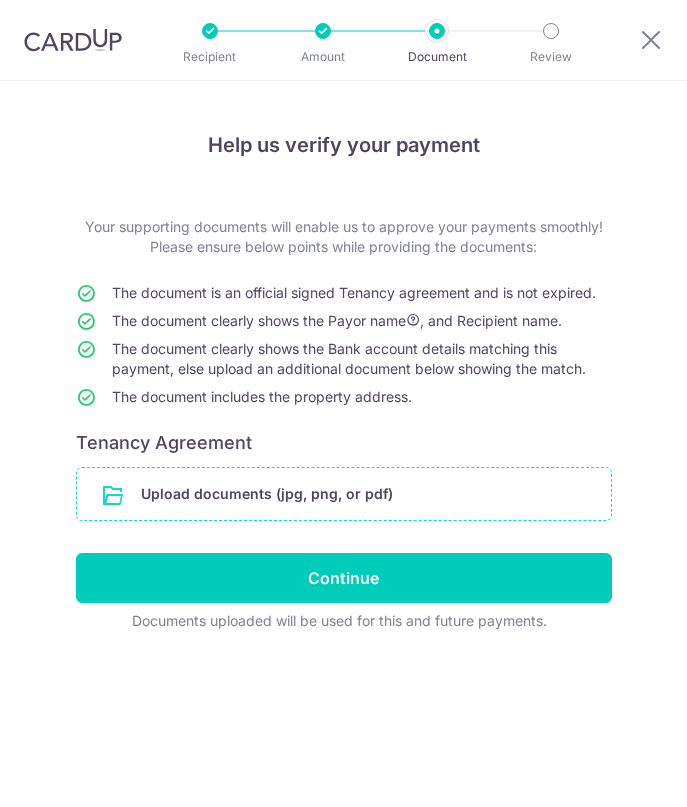 scroll, scrollTop: 0, scrollLeft: 0, axis: both 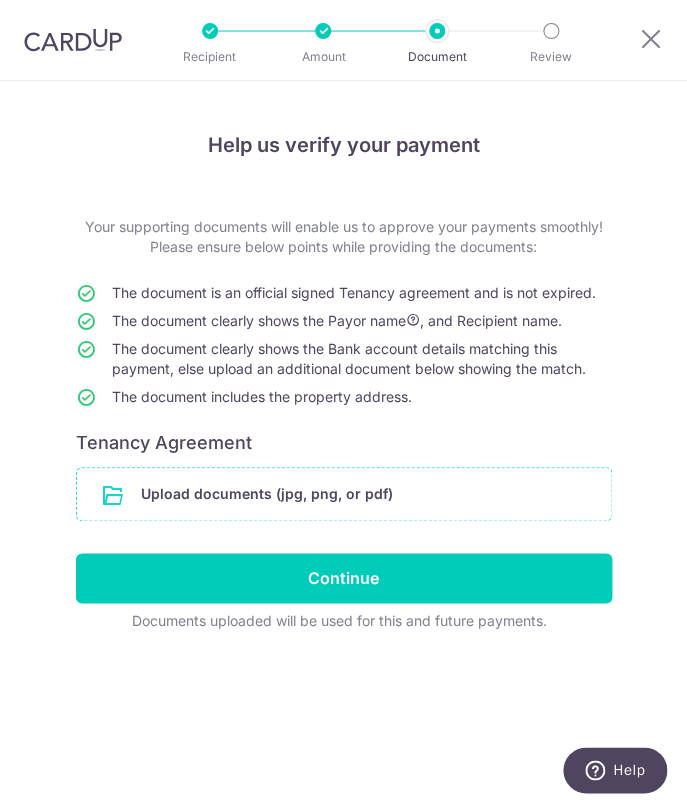 click at bounding box center (344, 494) 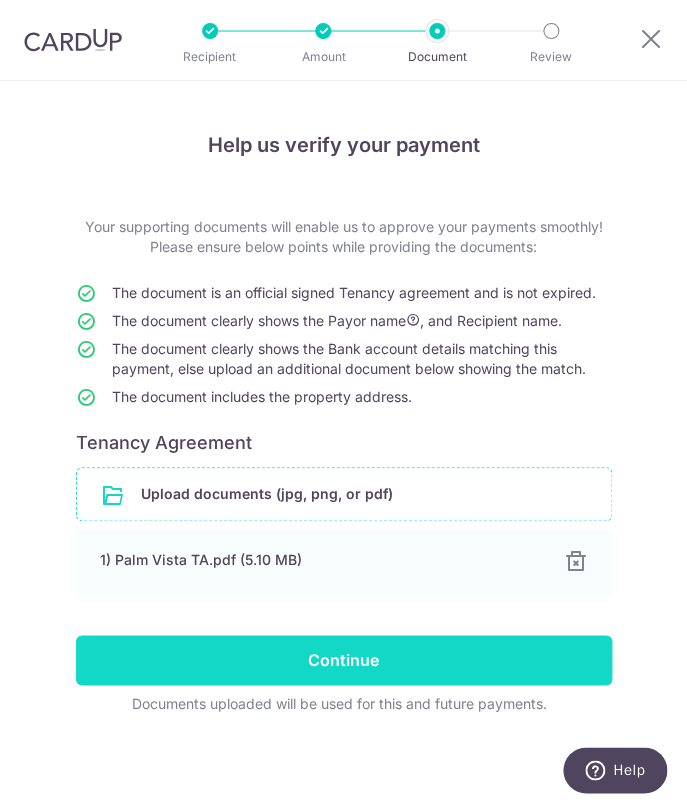 click on "Continue" at bounding box center (344, 660) 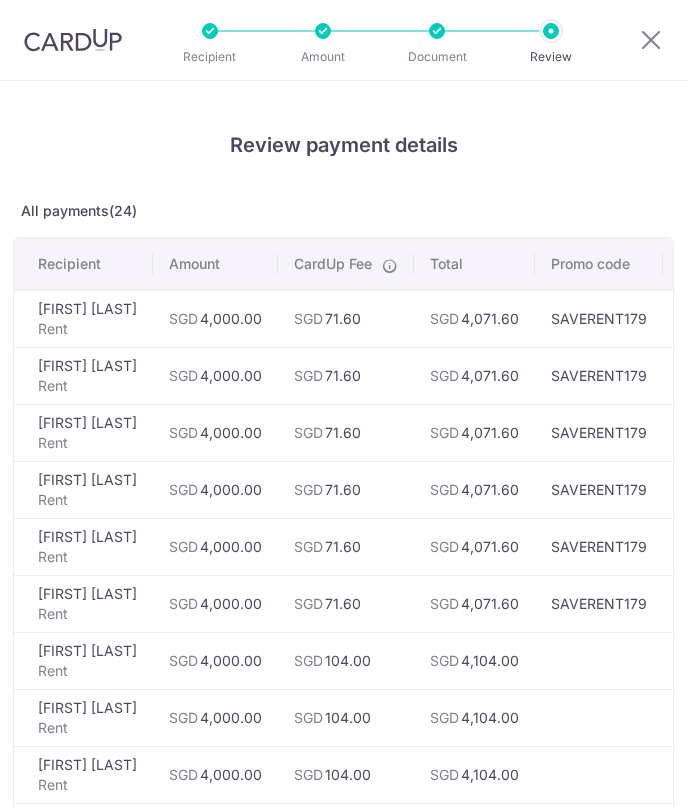 scroll, scrollTop: 0, scrollLeft: 0, axis: both 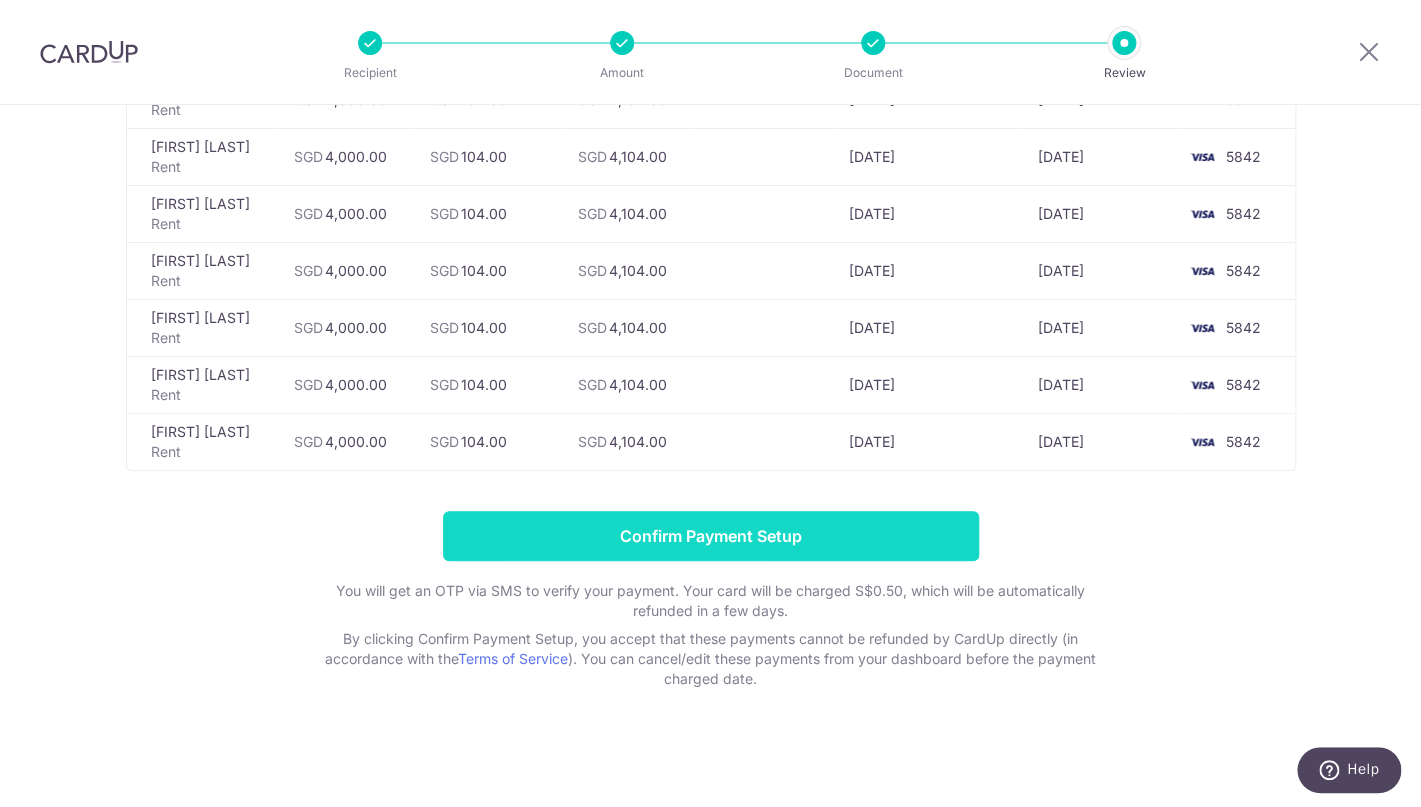 click on "Confirm Payment Setup" at bounding box center (711, 536) 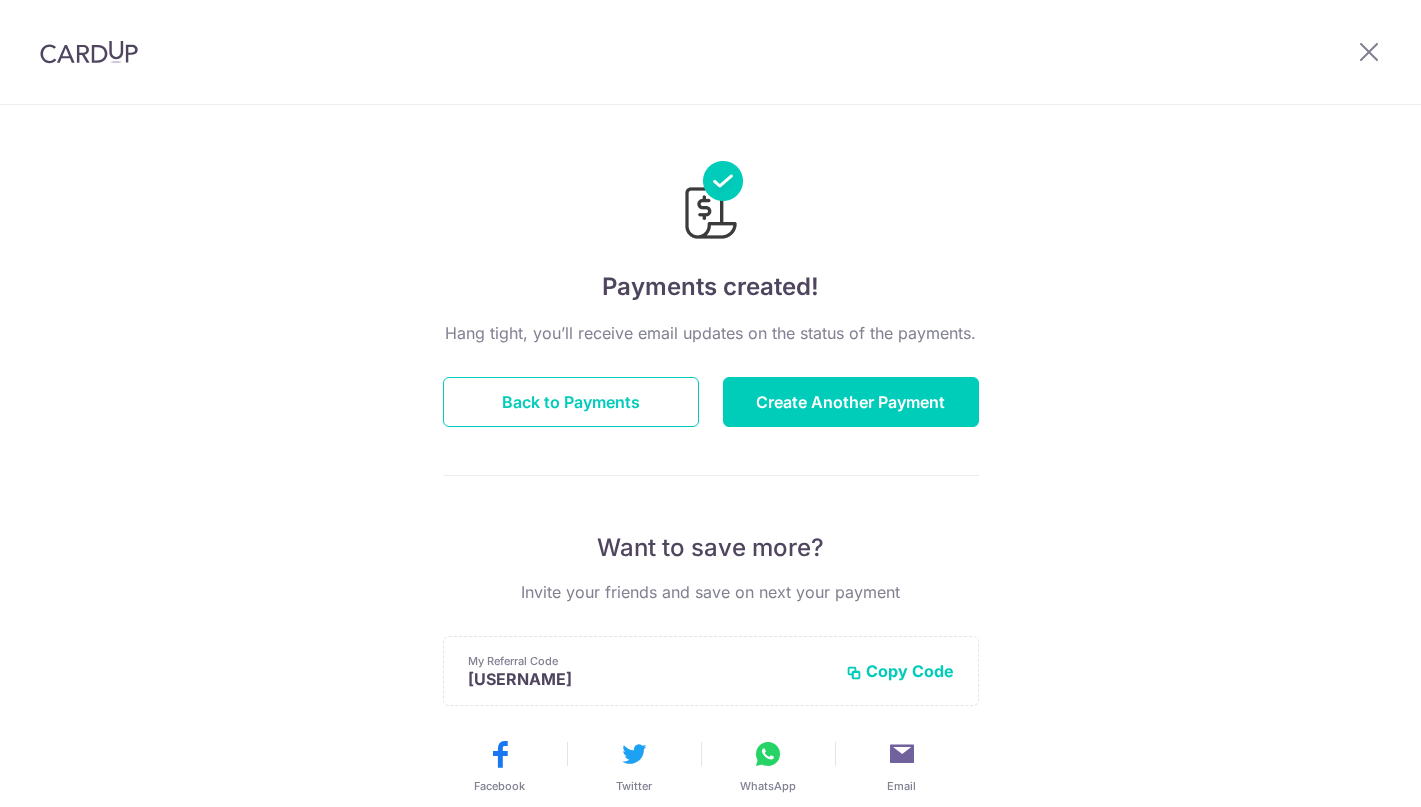 scroll, scrollTop: 0, scrollLeft: 0, axis: both 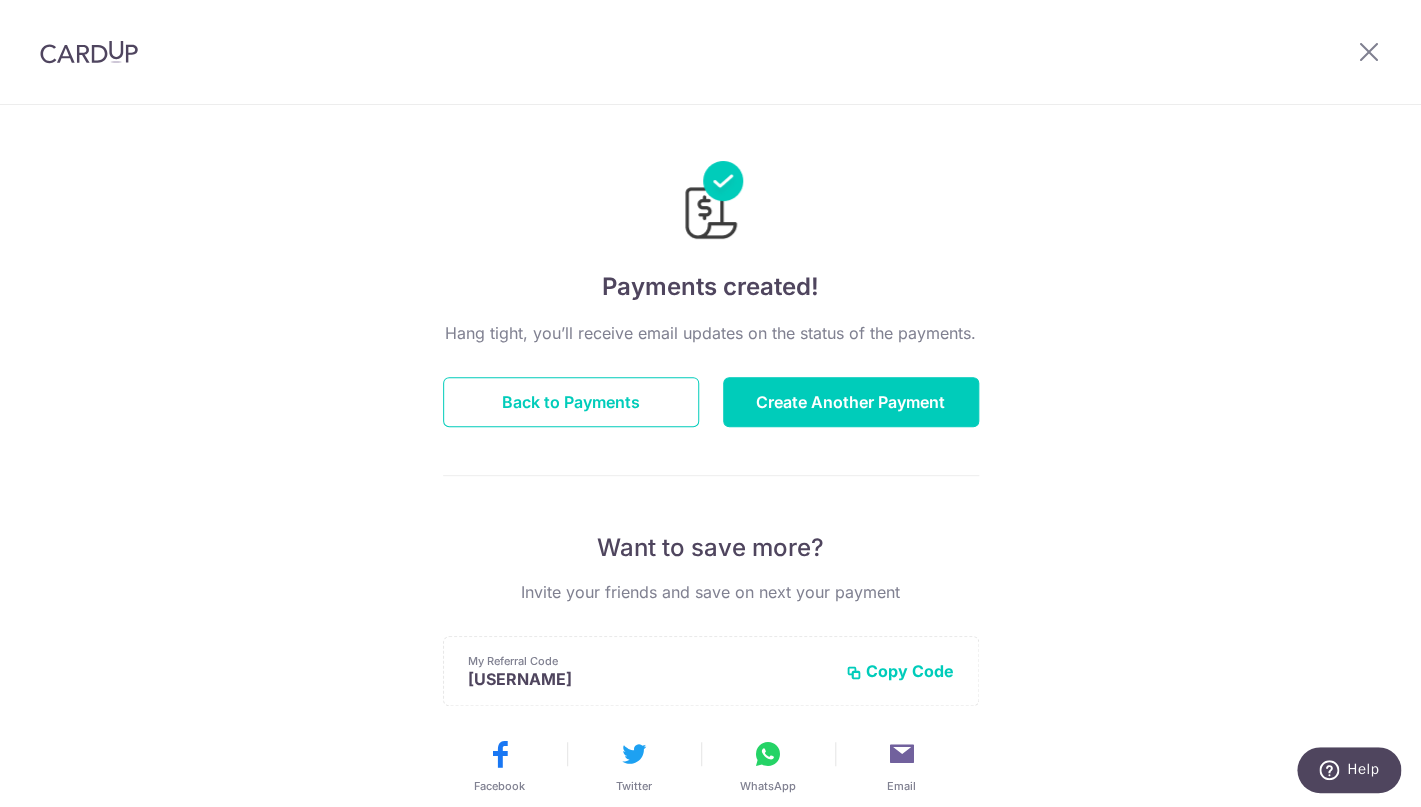 click at bounding box center (89, 52) 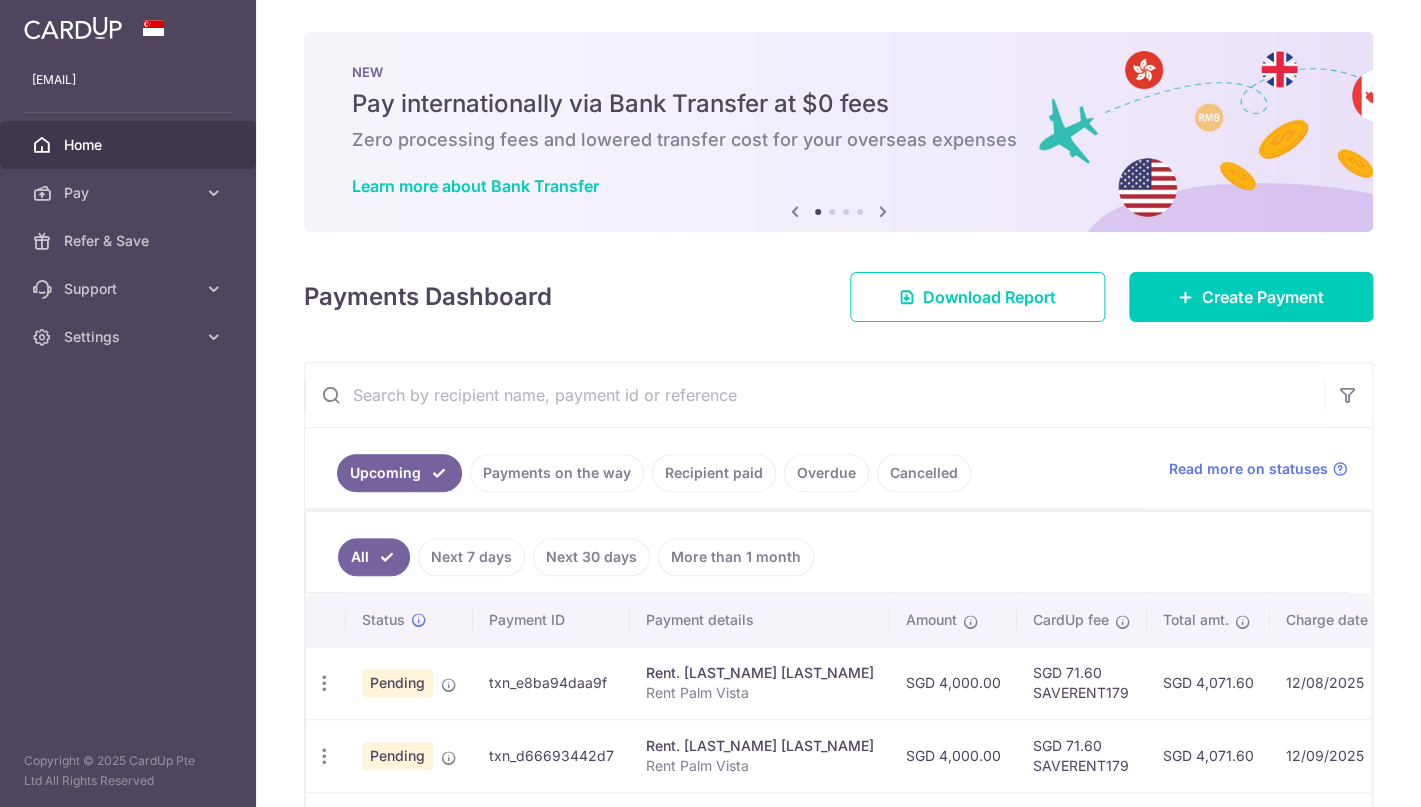 scroll, scrollTop: 0, scrollLeft: 0, axis: both 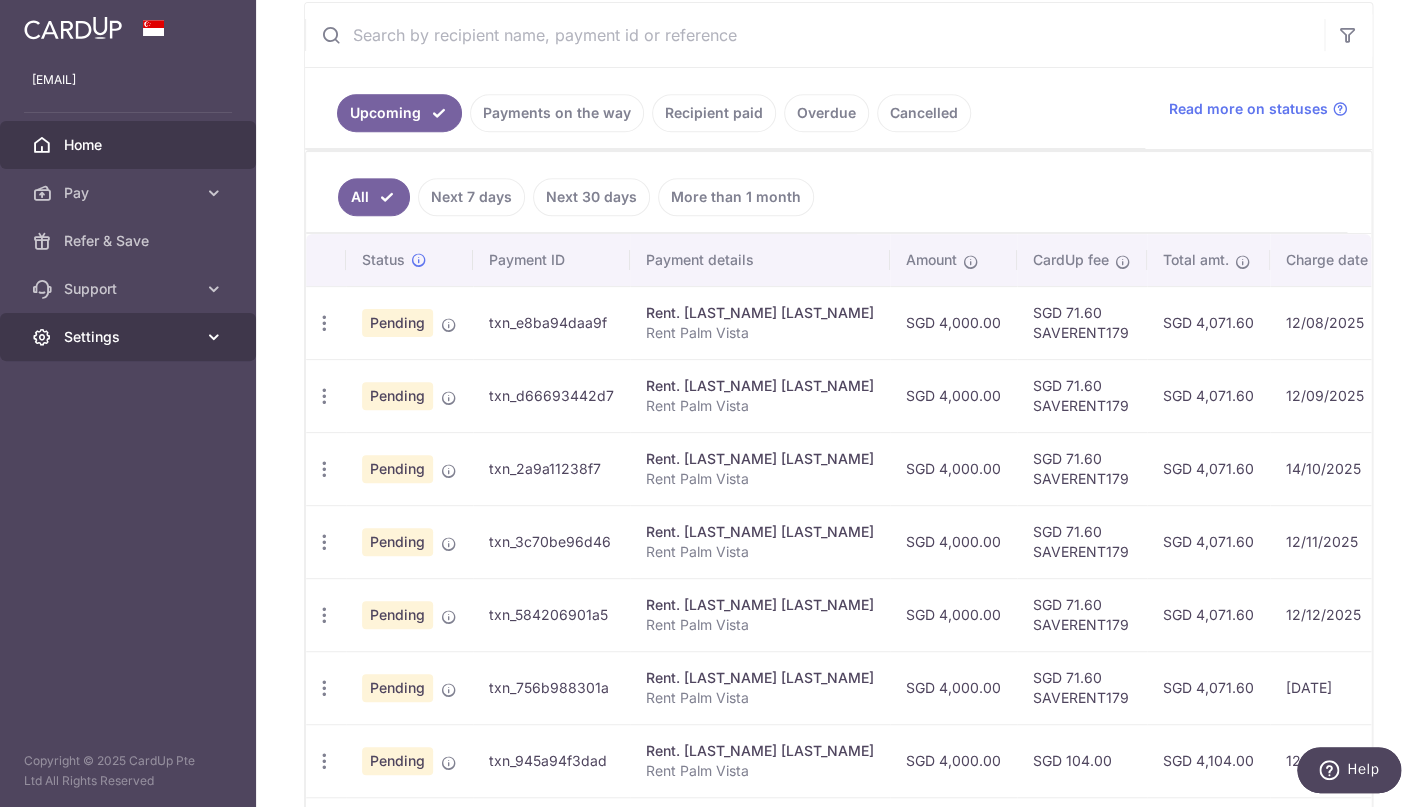 click on "Settings" at bounding box center [128, 337] 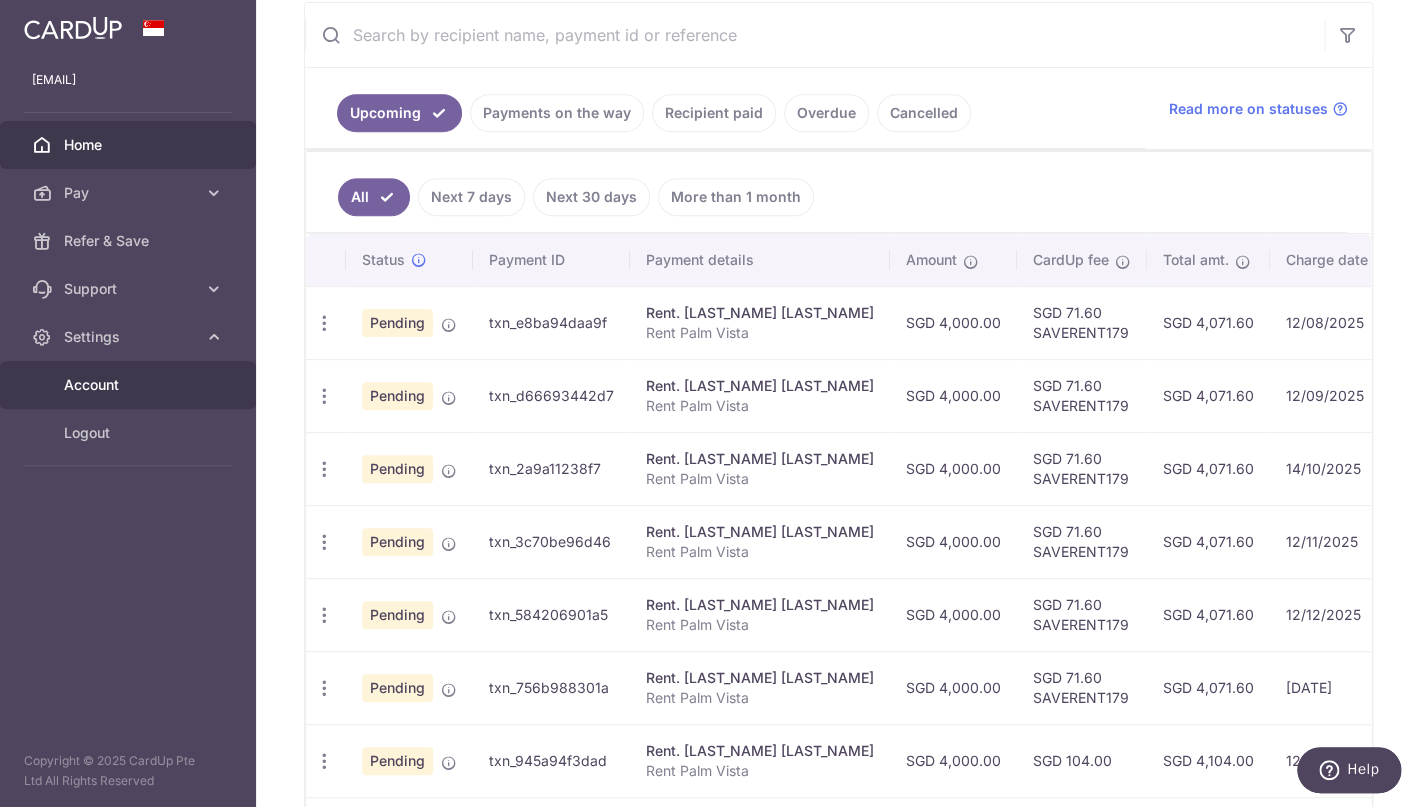 click on "Account" at bounding box center (128, 385) 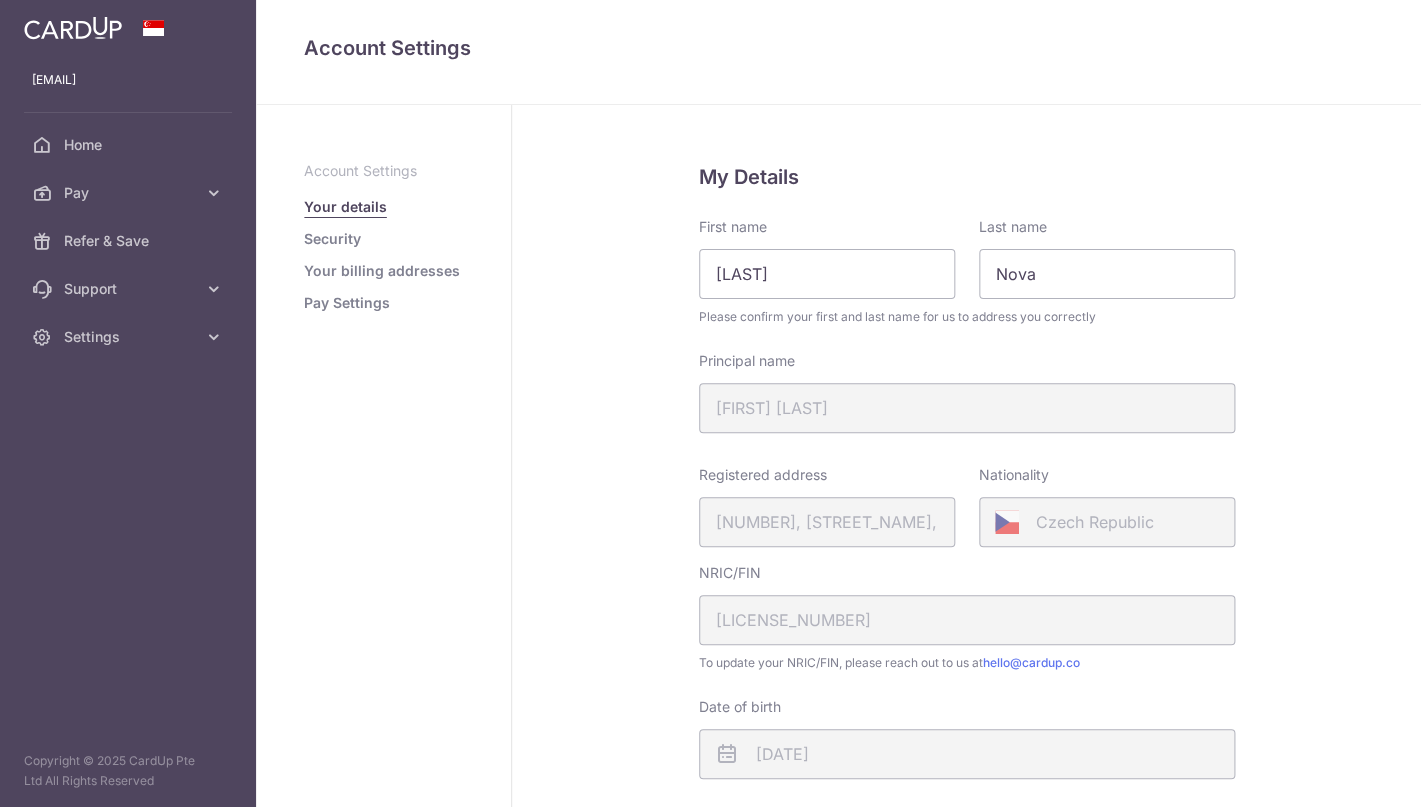 scroll, scrollTop: 0, scrollLeft: 0, axis: both 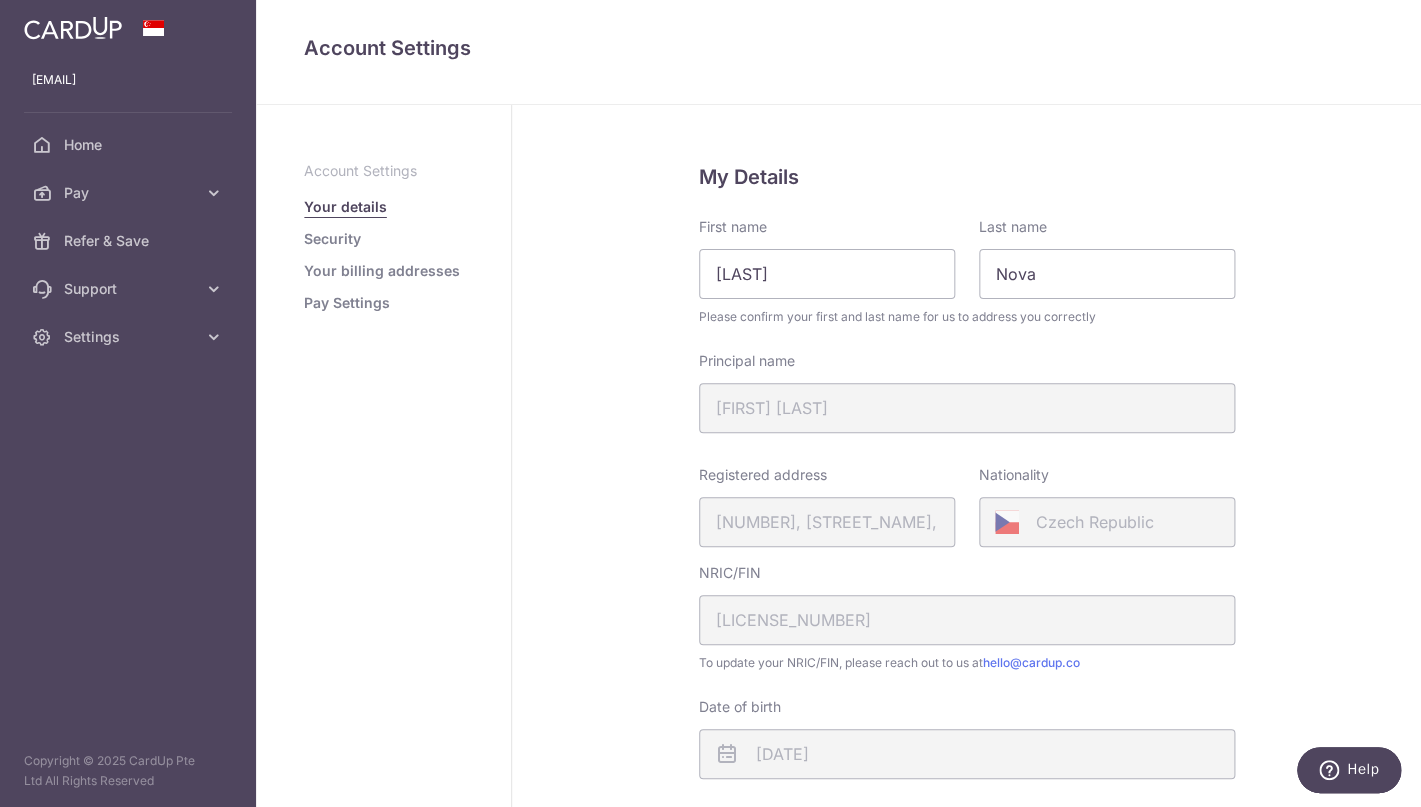 click on "Principal name
NOVA MAE" at bounding box center [967, 392] 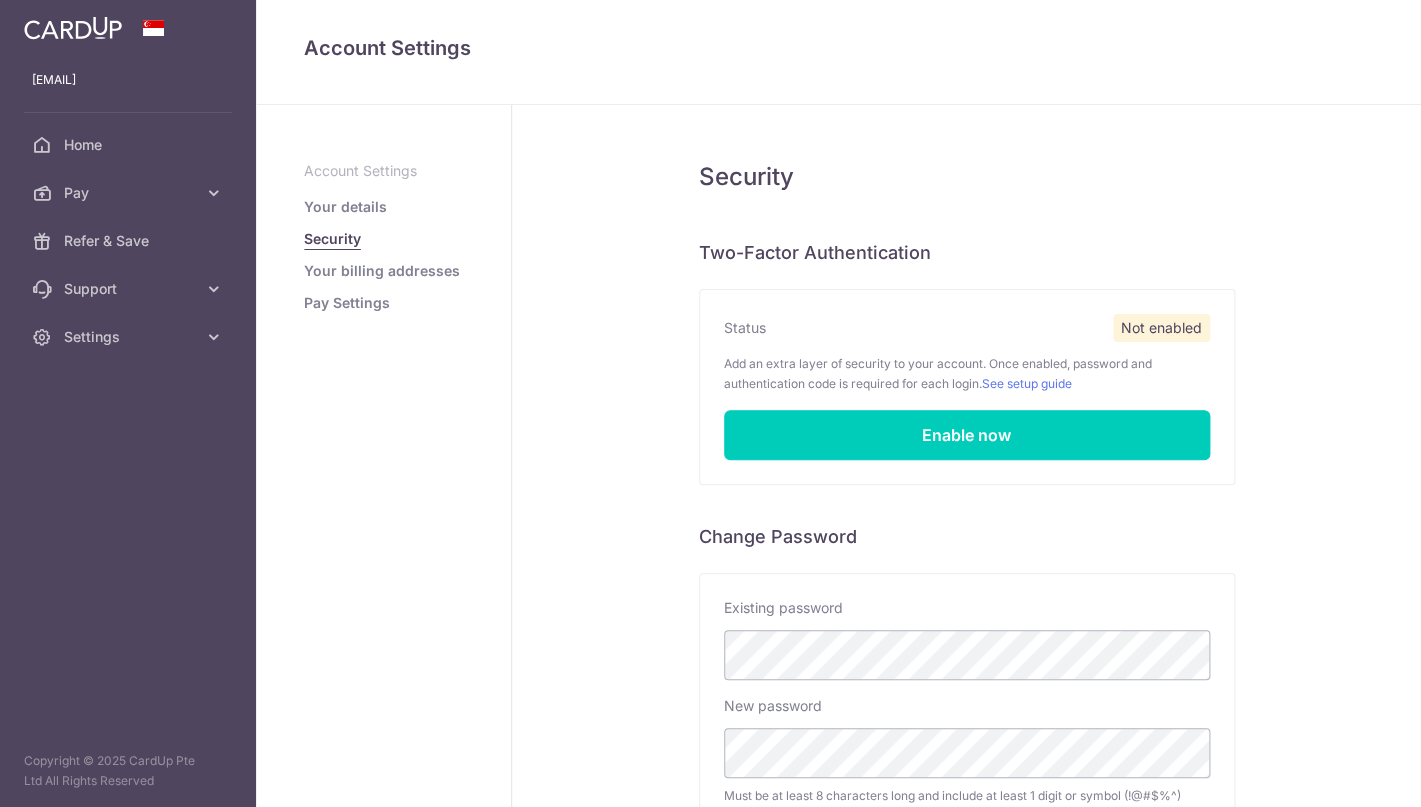 scroll, scrollTop: 0, scrollLeft: 0, axis: both 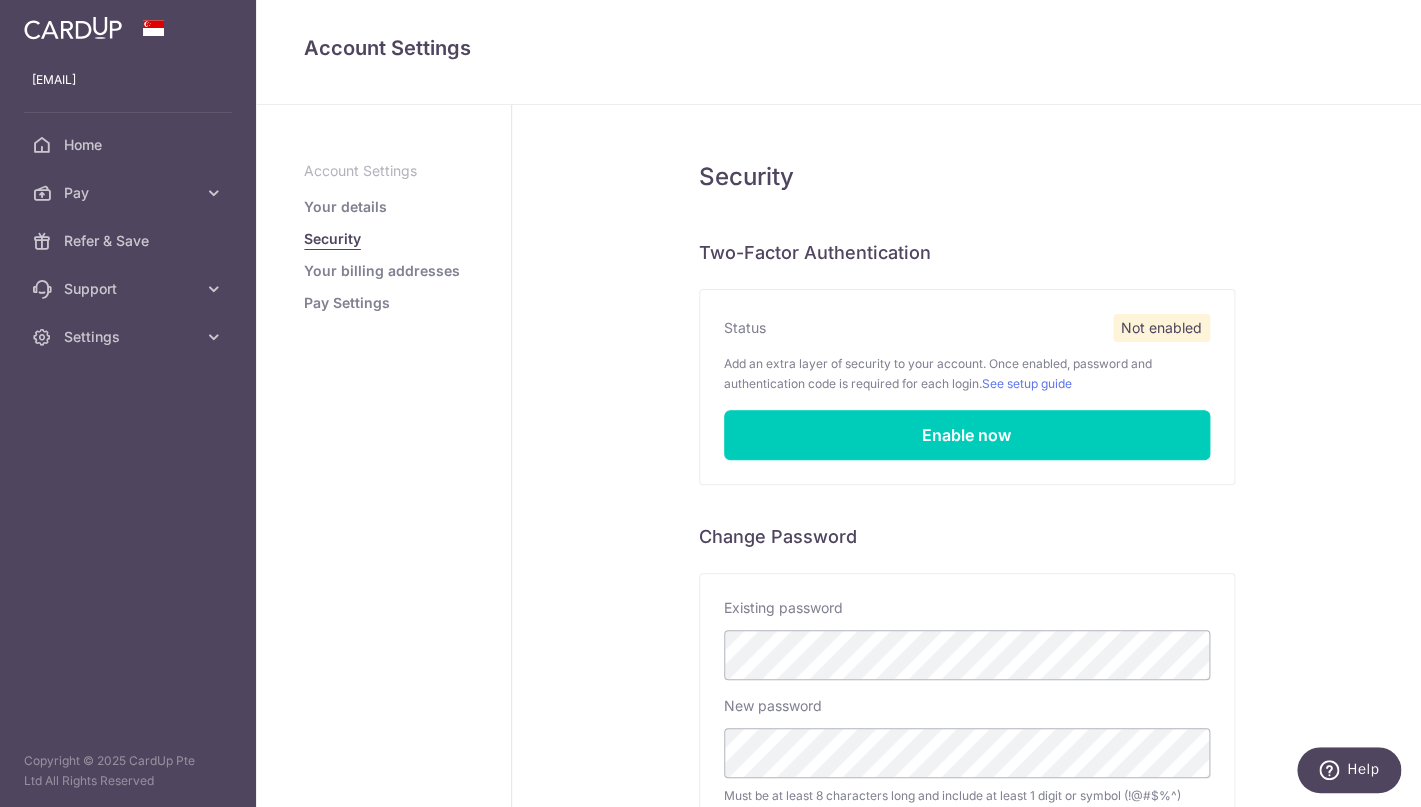 click on "Account Settings Your details Security Your billing addresses Pay Settings" at bounding box center [383, 237] 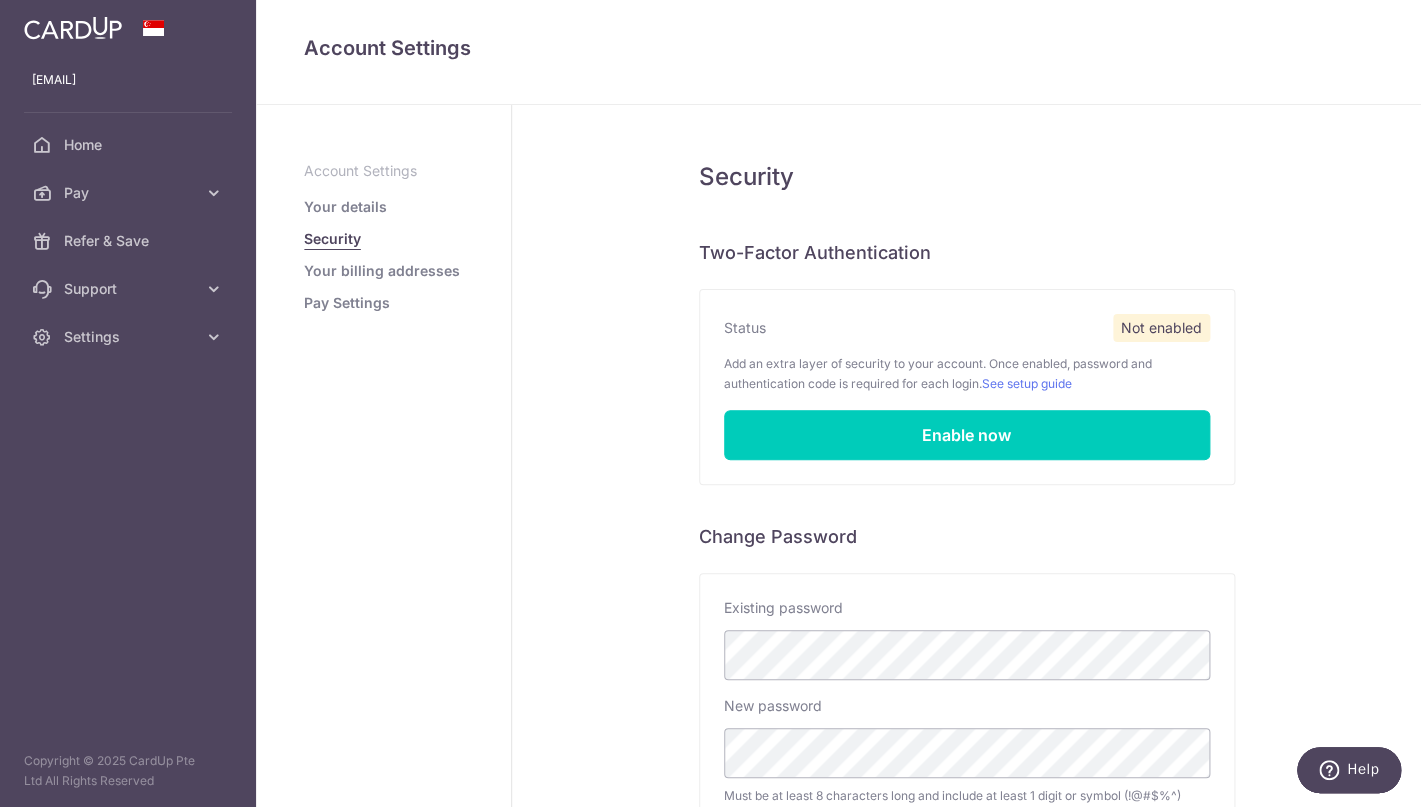 click on "Your billing addresses" at bounding box center (382, 271) 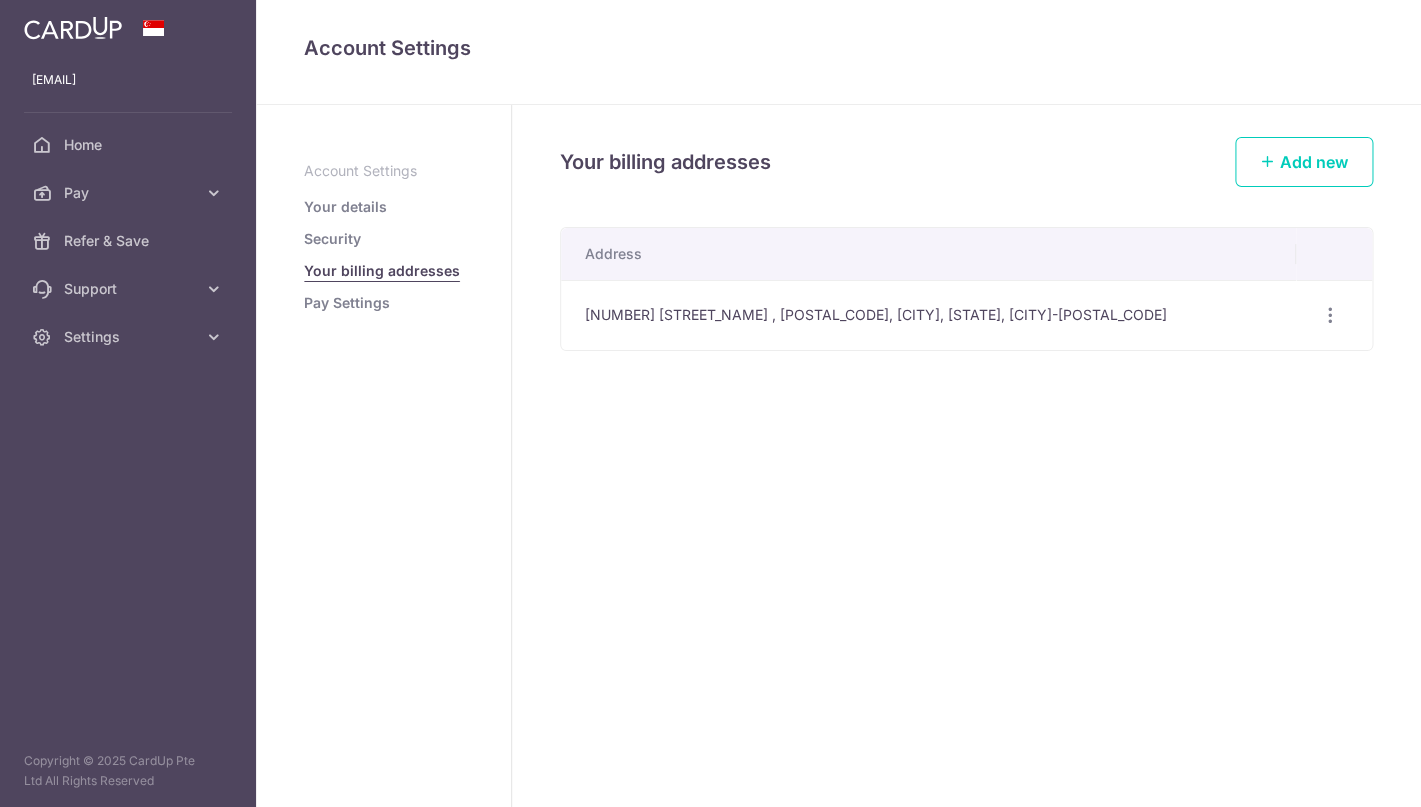 scroll, scrollTop: 0, scrollLeft: 0, axis: both 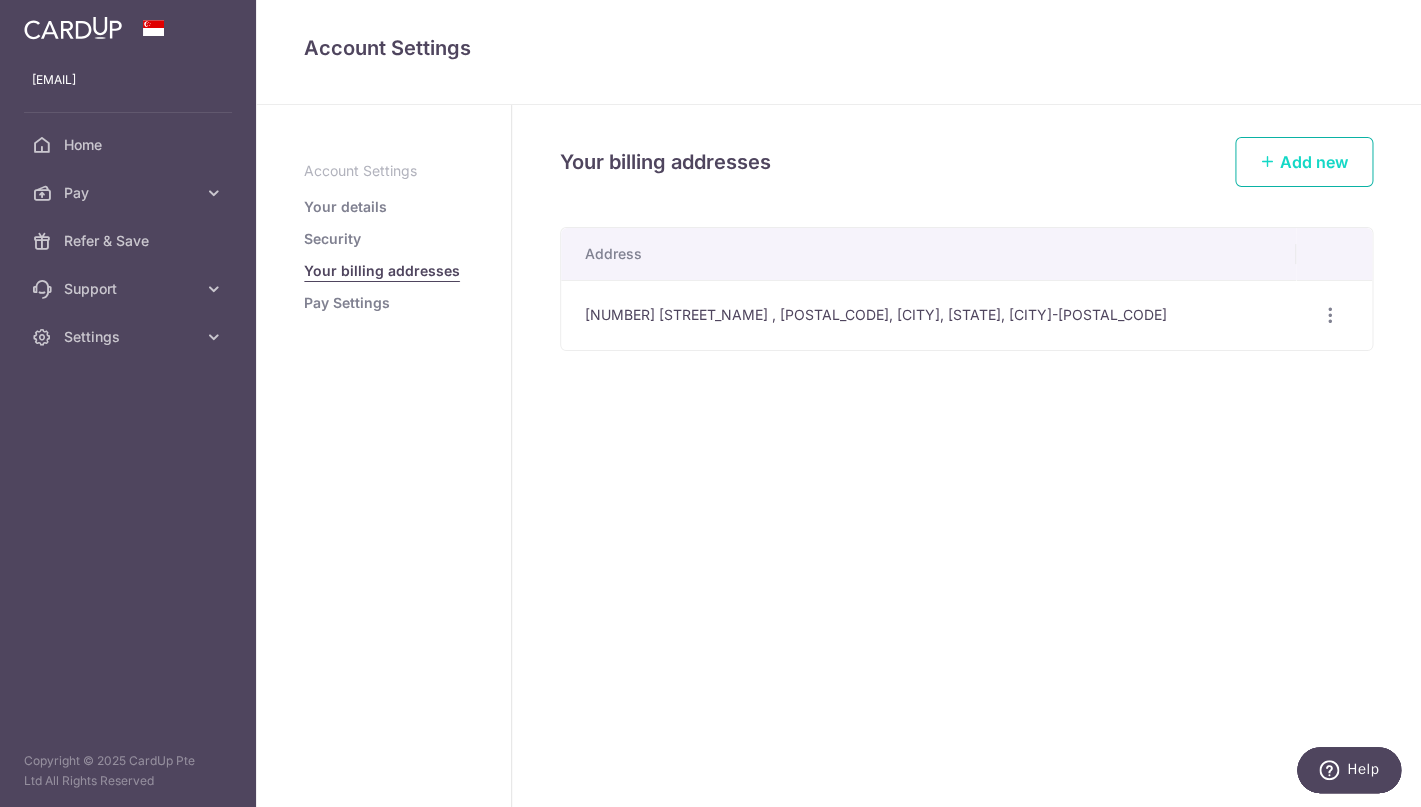 click on "Add new" at bounding box center (1314, 162) 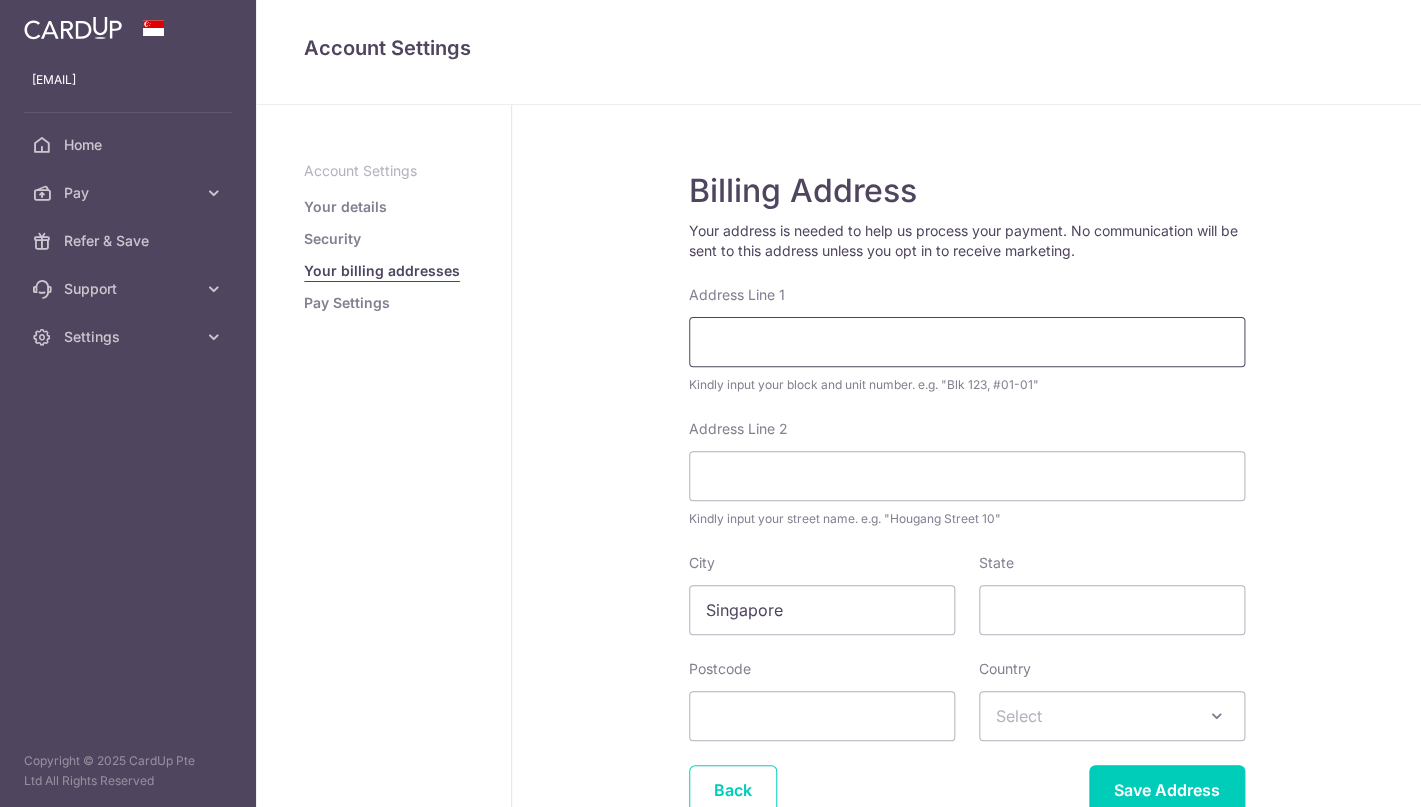 scroll, scrollTop: 0, scrollLeft: 0, axis: both 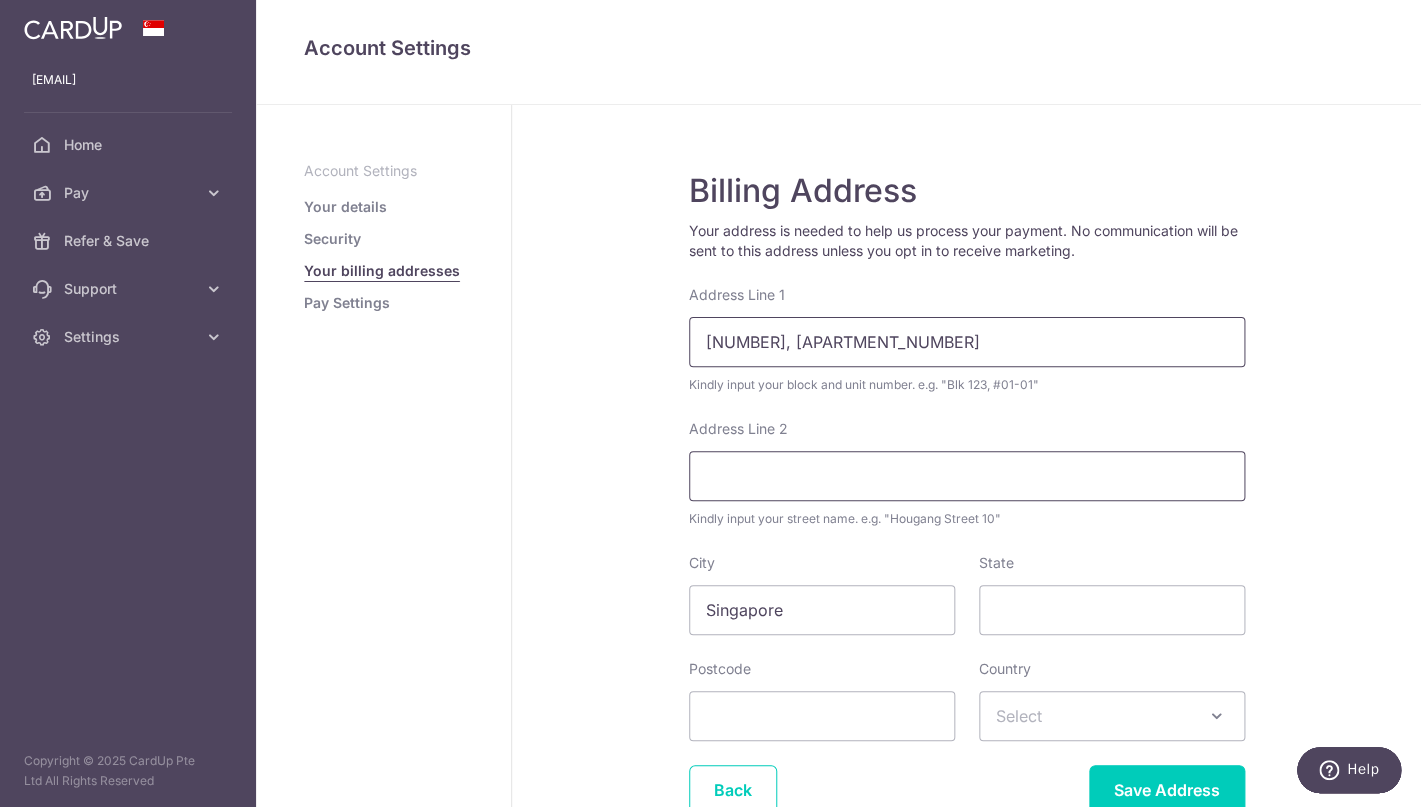 type on "47A, #04-07" 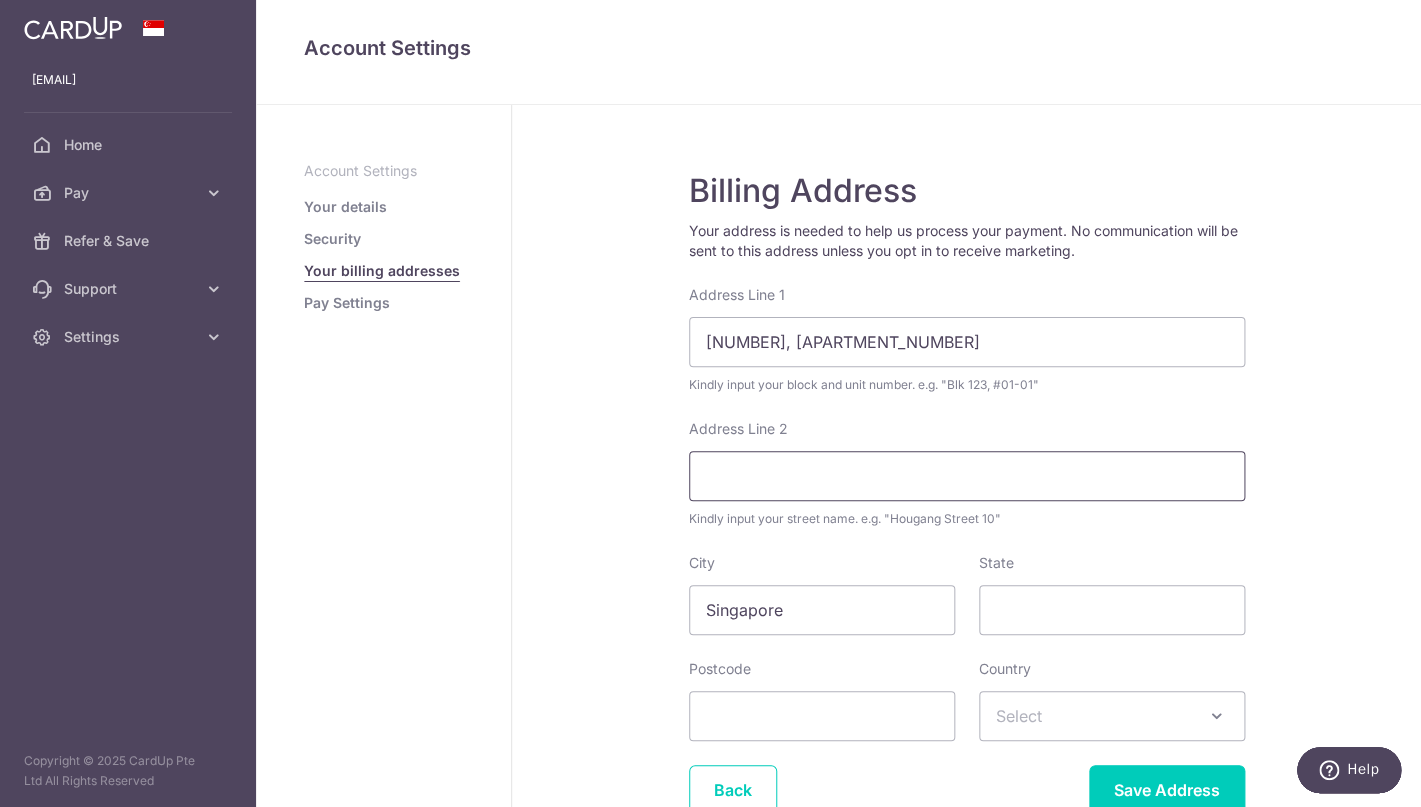 click on "Address Line 2" at bounding box center (967, 476) 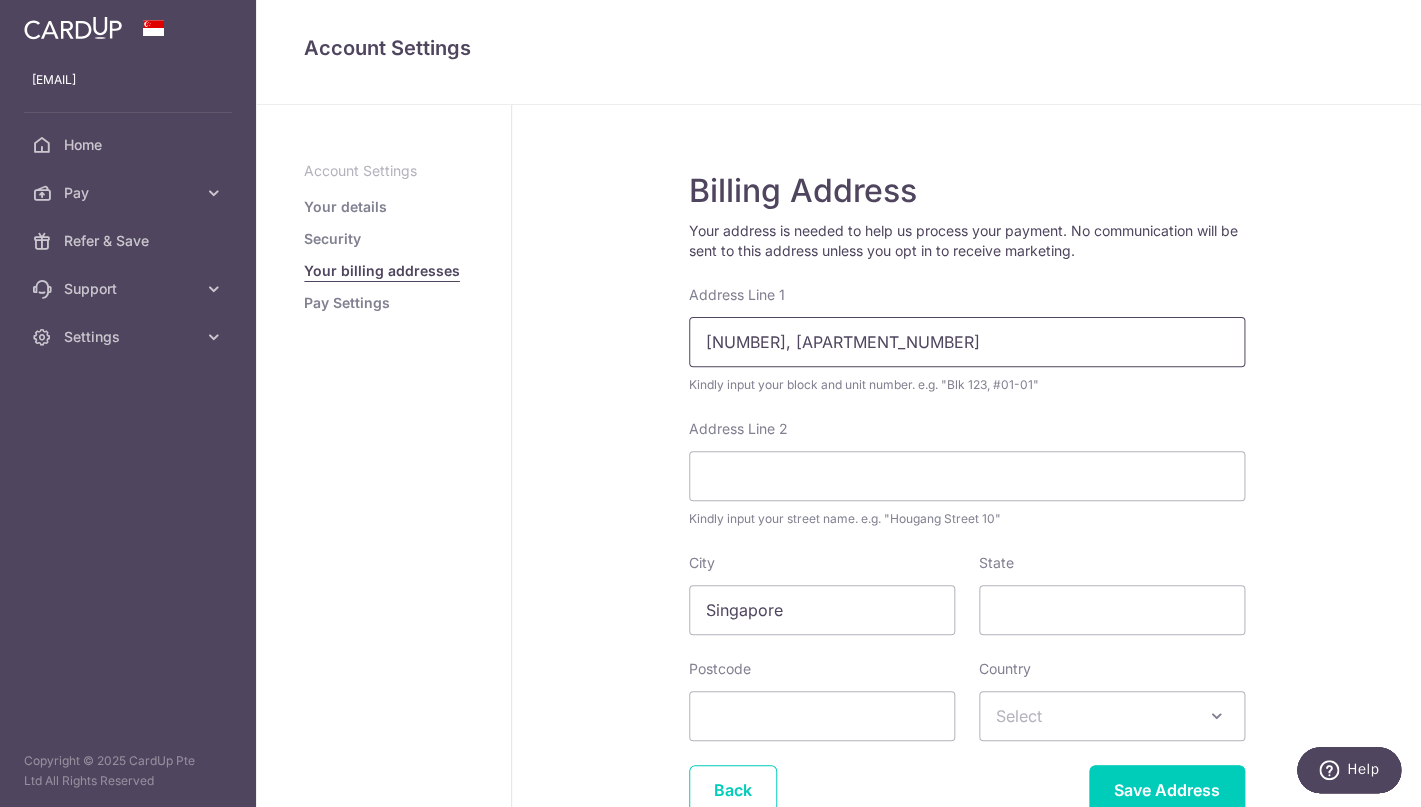 click on "47A, #04-07" at bounding box center [967, 342] 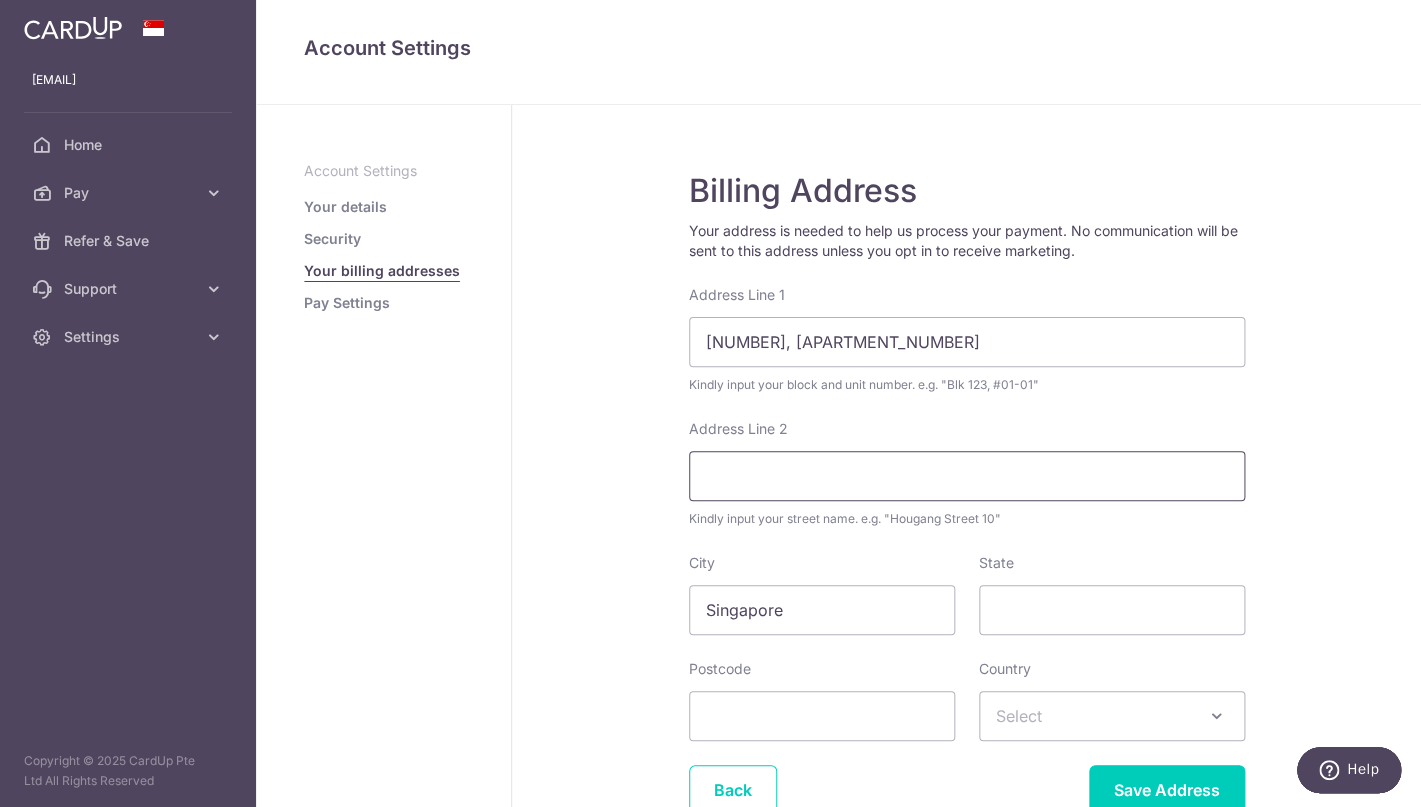click on "Address Line 2" at bounding box center [967, 476] 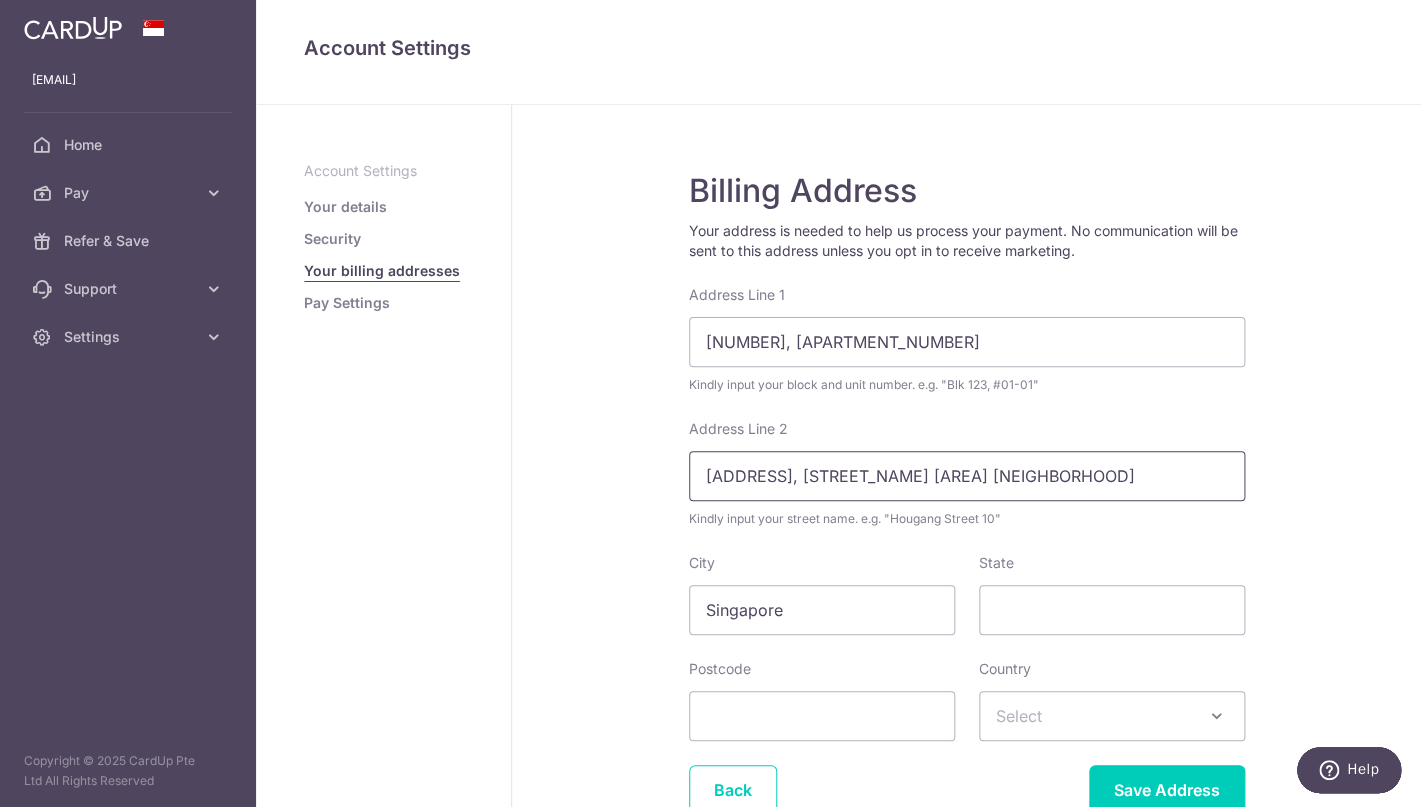 type on "Palm Vista, Lor G Telok Kurau" 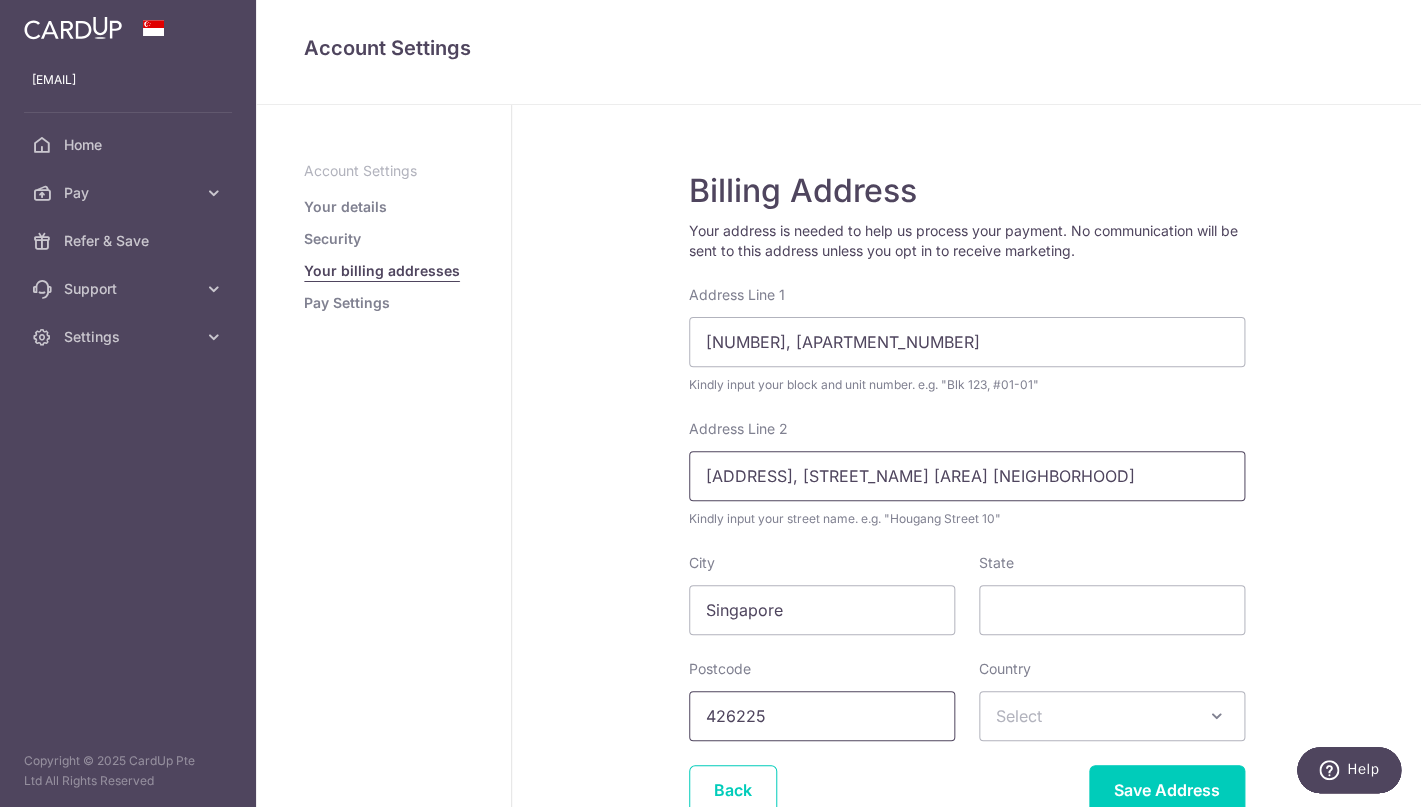 type on "426225" 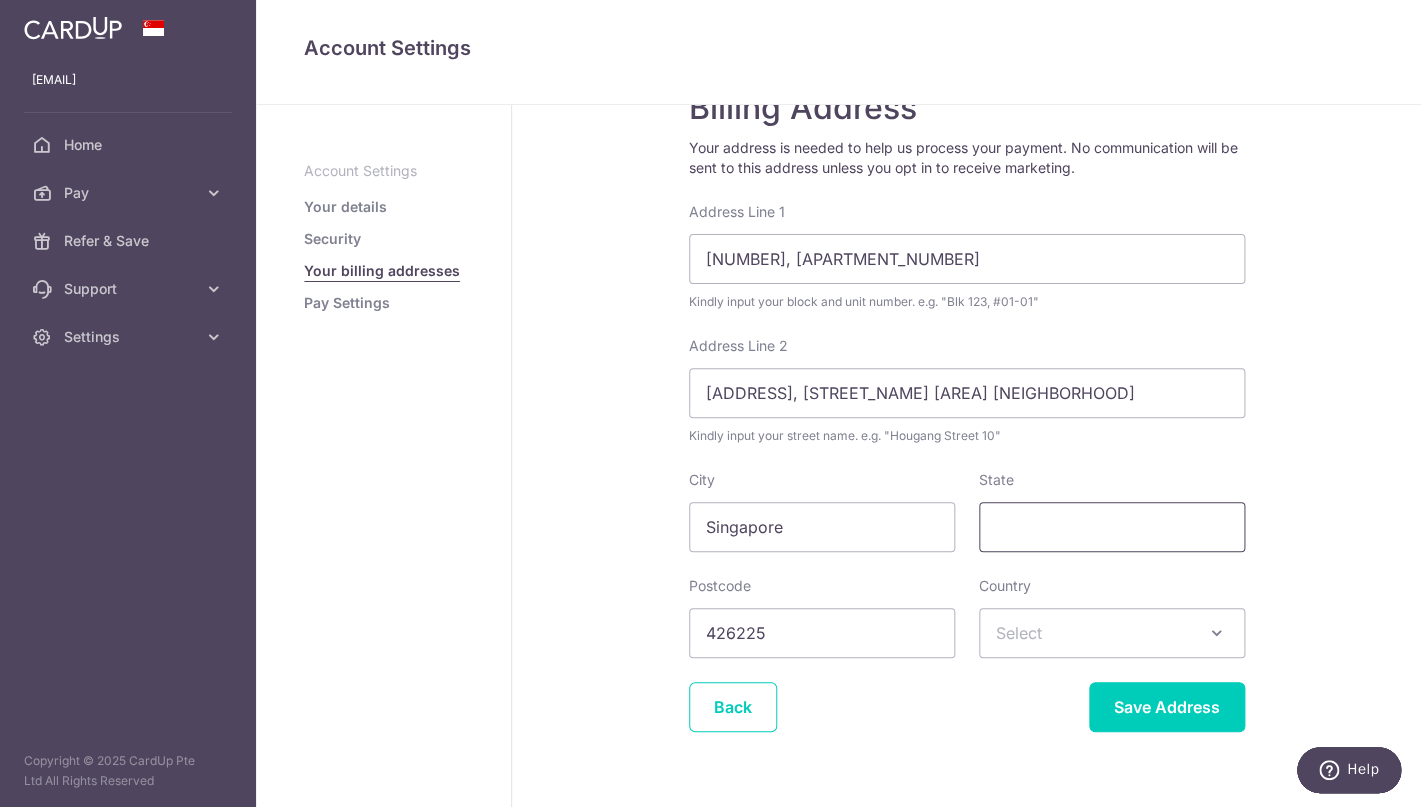 scroll, scrollTop: 126, scrollLeft: 0, axis: vertical 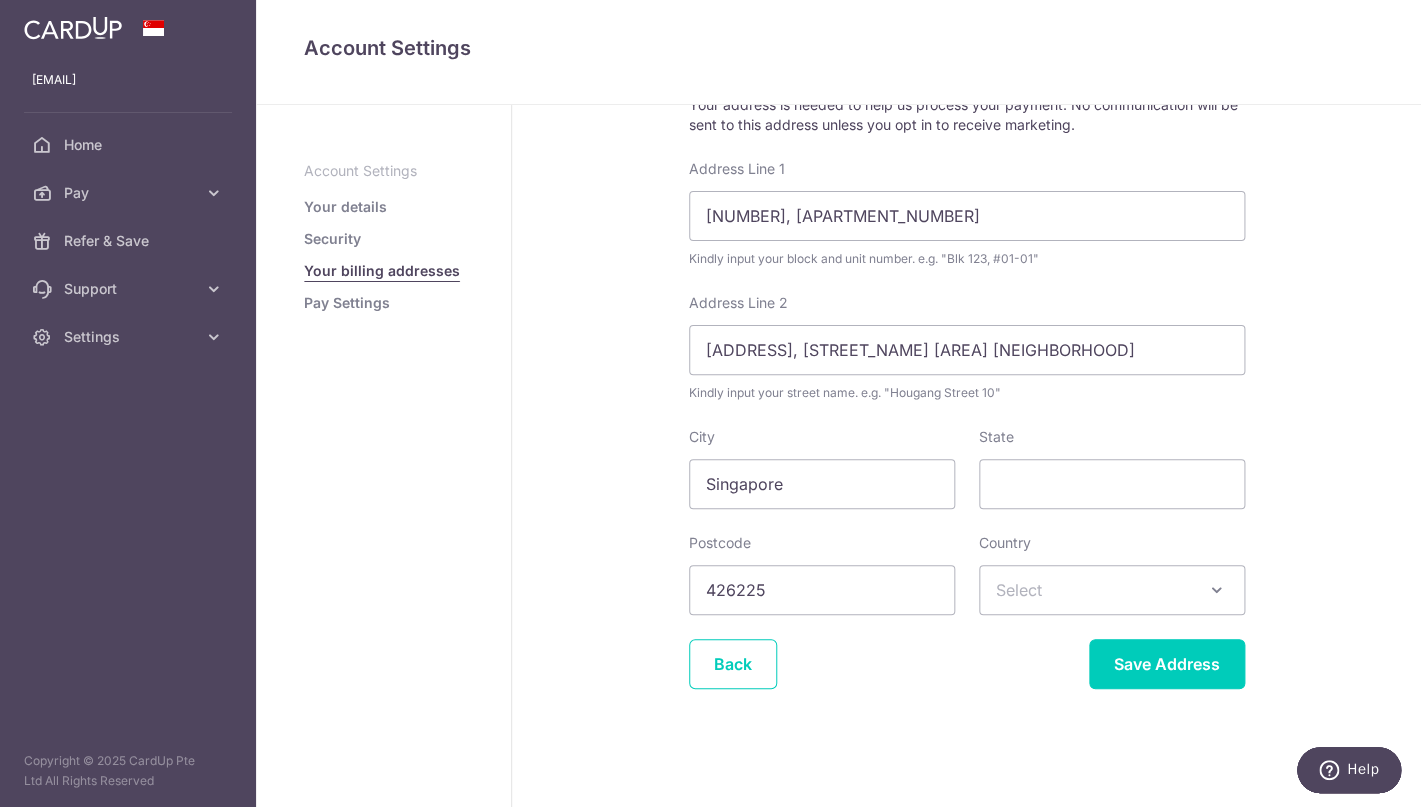 click on "Country
Select Country Afghanistan
Aland Islands
Albania
Algeria
American Samoa
Andorra
Angola
Anguilla
Antarctica
Antigua and Barbuda
Argentina
Armenia
Aruba
Australia
Austria
Azerbaijan
Bahamas
Bahrain
Bangladesh
Barbados
Belarus
Belgium
Belize
Benin
Bermuda
Bhutan
Bolivia
Bonaire, Saint Eustatius and Saba
Bosnia and Herzegovina
Botswana
Bouvet Island
Brazil
British Indian Ocean Territory
British Virgin Islands
Brunei
Bulgaria
Burkina Faso
Burundi
Cambodia
Cameroon
Canada
Cape Verde
Cayman Islands
Central African Republic
Chad
Chile
China
Christmas Island
Cocos Islands
Colombia
Comoros
Cook Islands
Costa Rica
Croatia
Cuba
Curacao
Cyprus
Czech Republic
Democratic Republic of the Congo
Denmark
Djibouti
Dominica
Dominican Republic
East Timor
Ecuador
Egypt
El Salvador
Equatorial Guinea
Eritrea
Estonia
Ethiopia
Falkland Islands" at bounding box center (1112, 574) 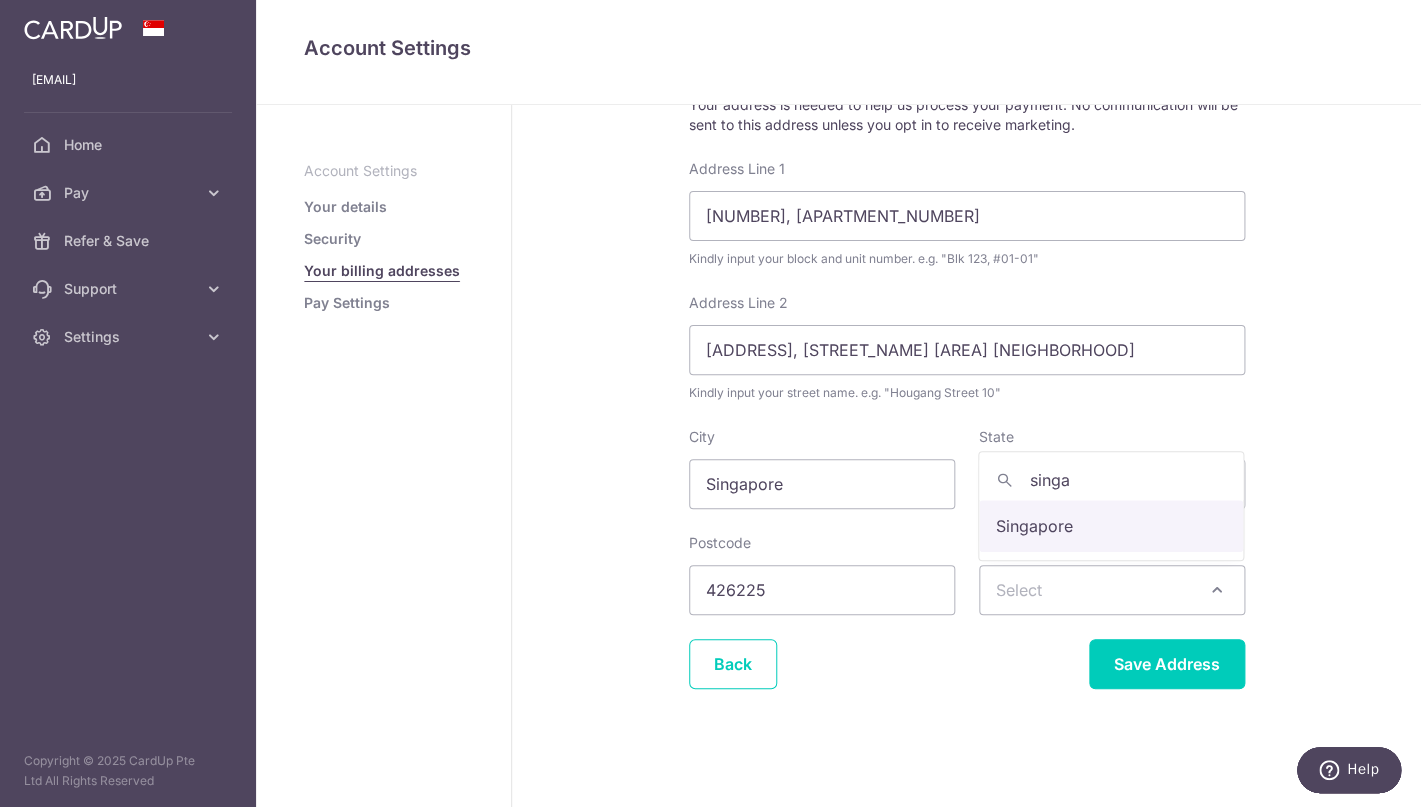 type on "singa" 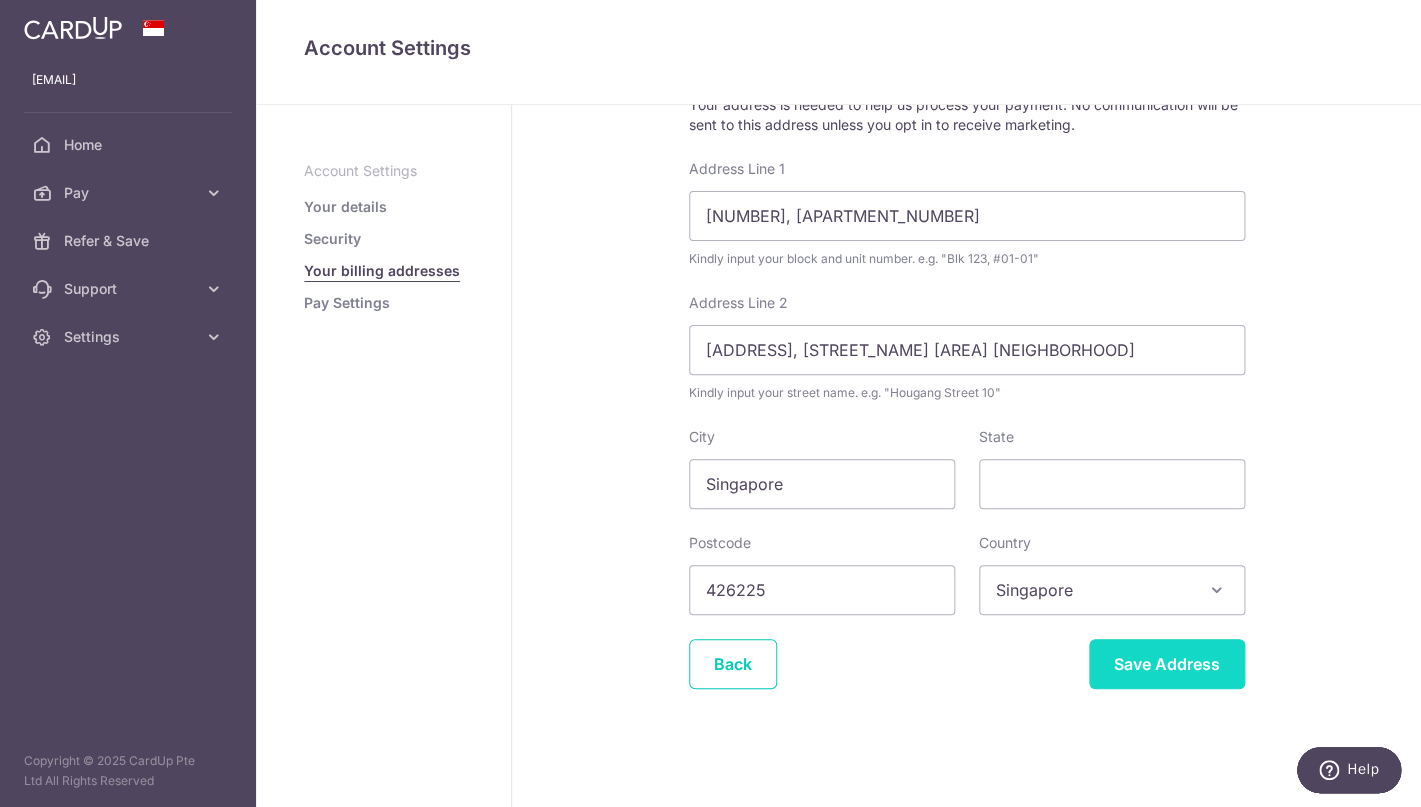 click on "Save Address" at bounding box center (1167, 664) 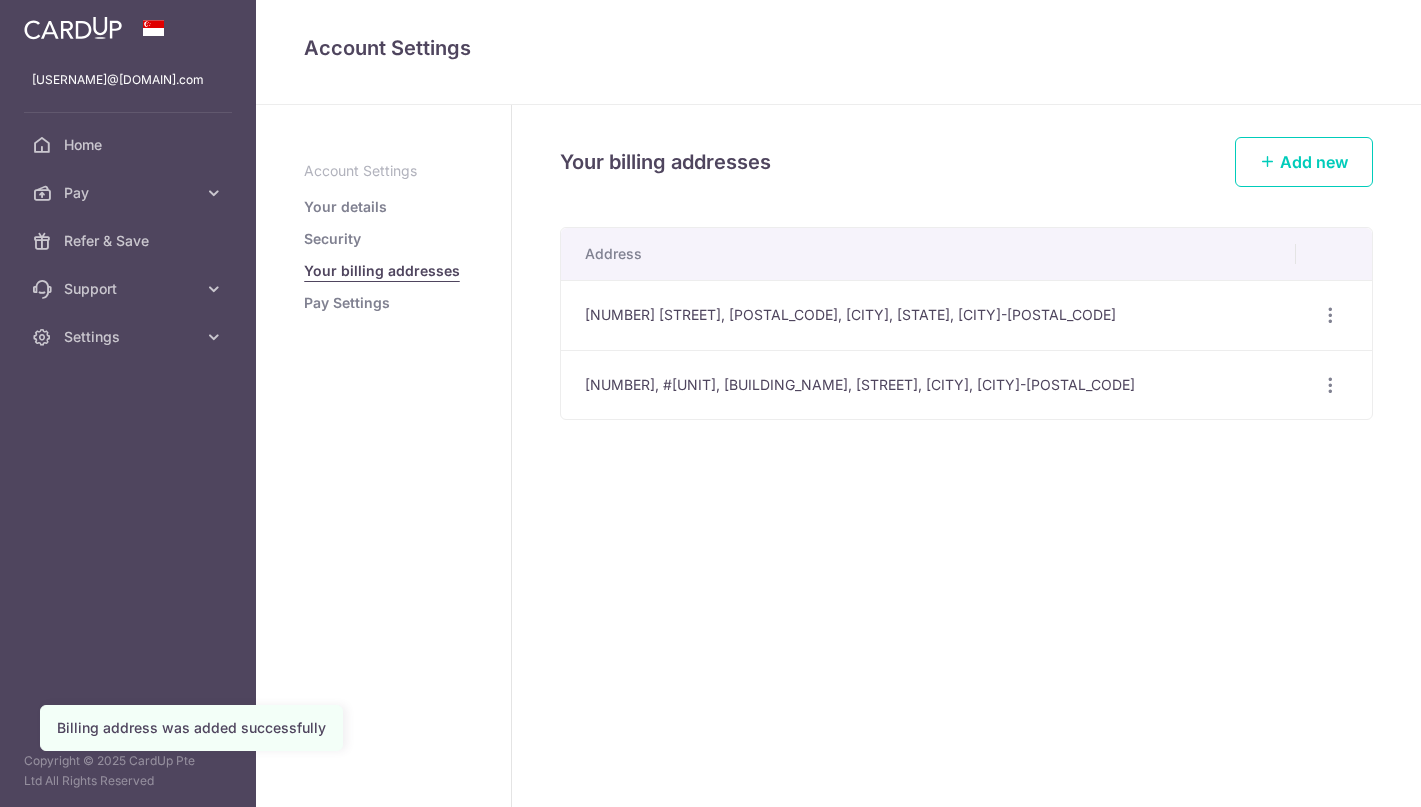scroll, scrollTop: 0, scrollLeft: 0, axis: both 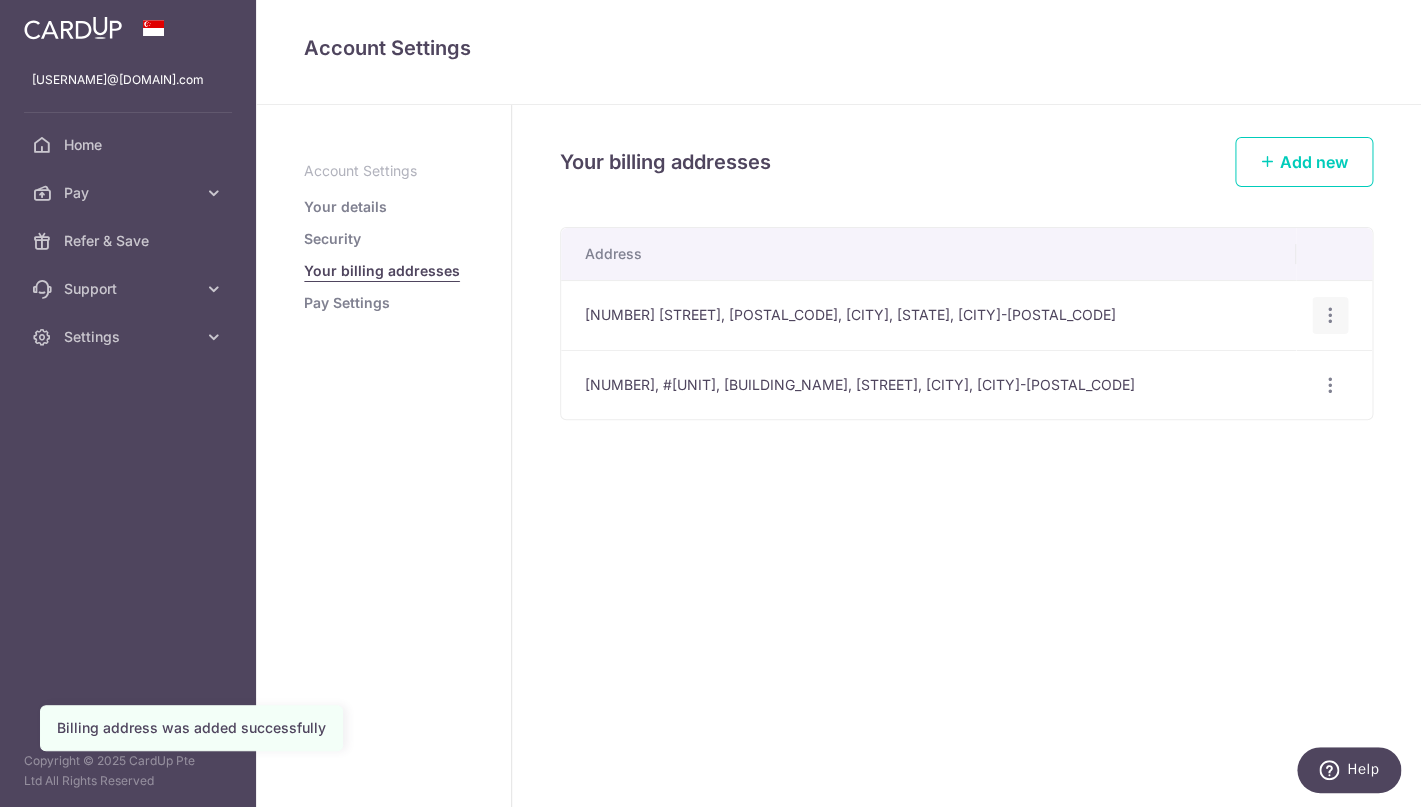 click at bounding box center (1330, 315) 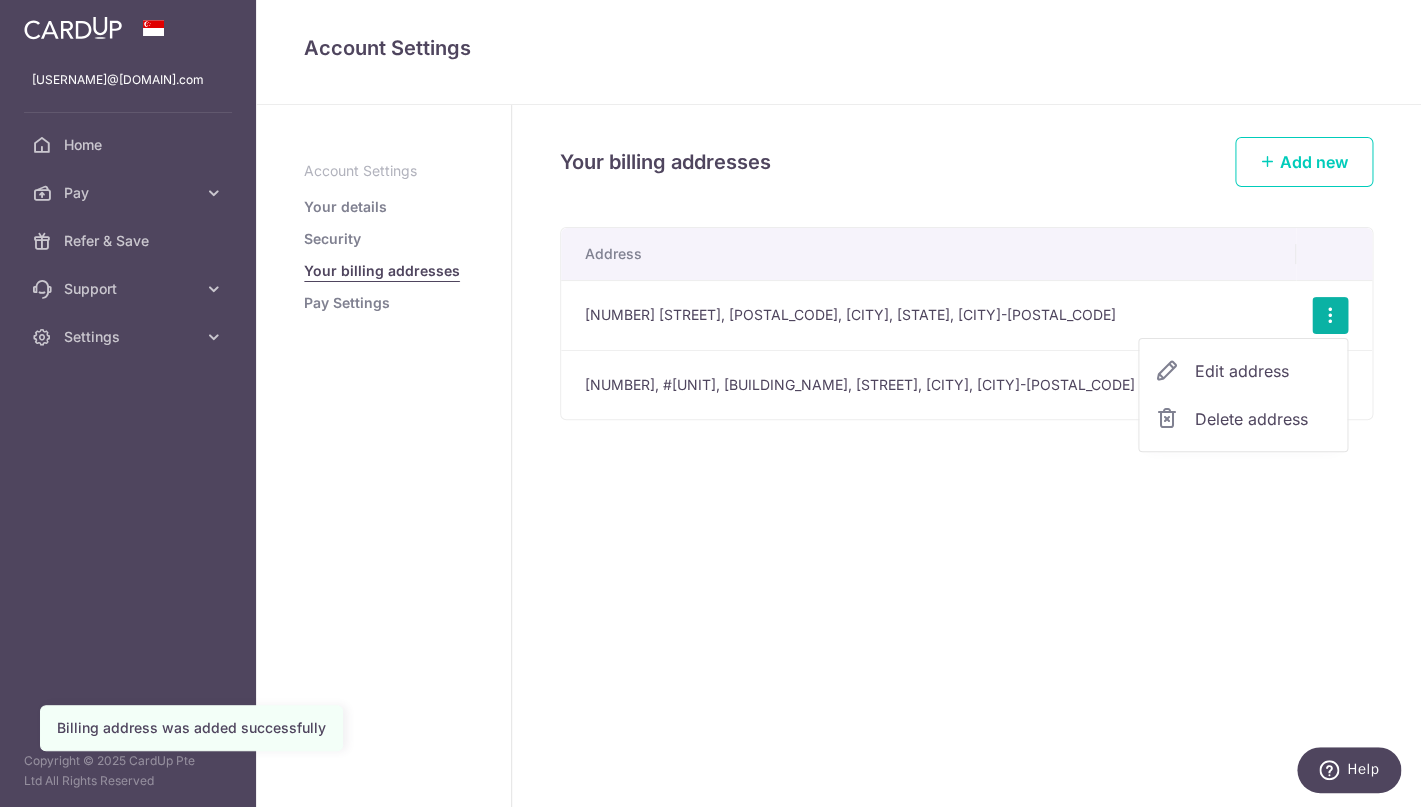 click on "Delete address" at bounding box center (1263, 419) 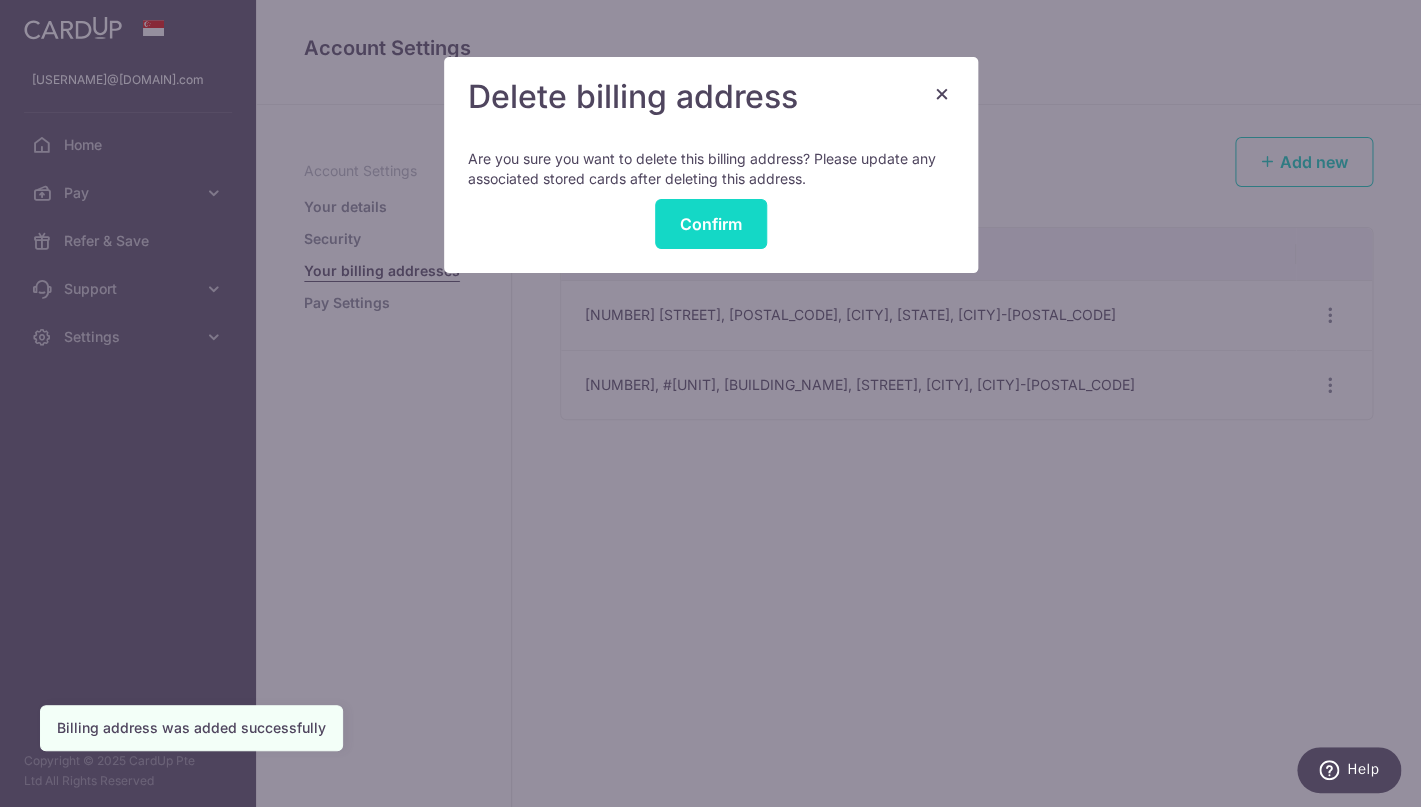 click on "Confirm" at bounding box center (711, 224) 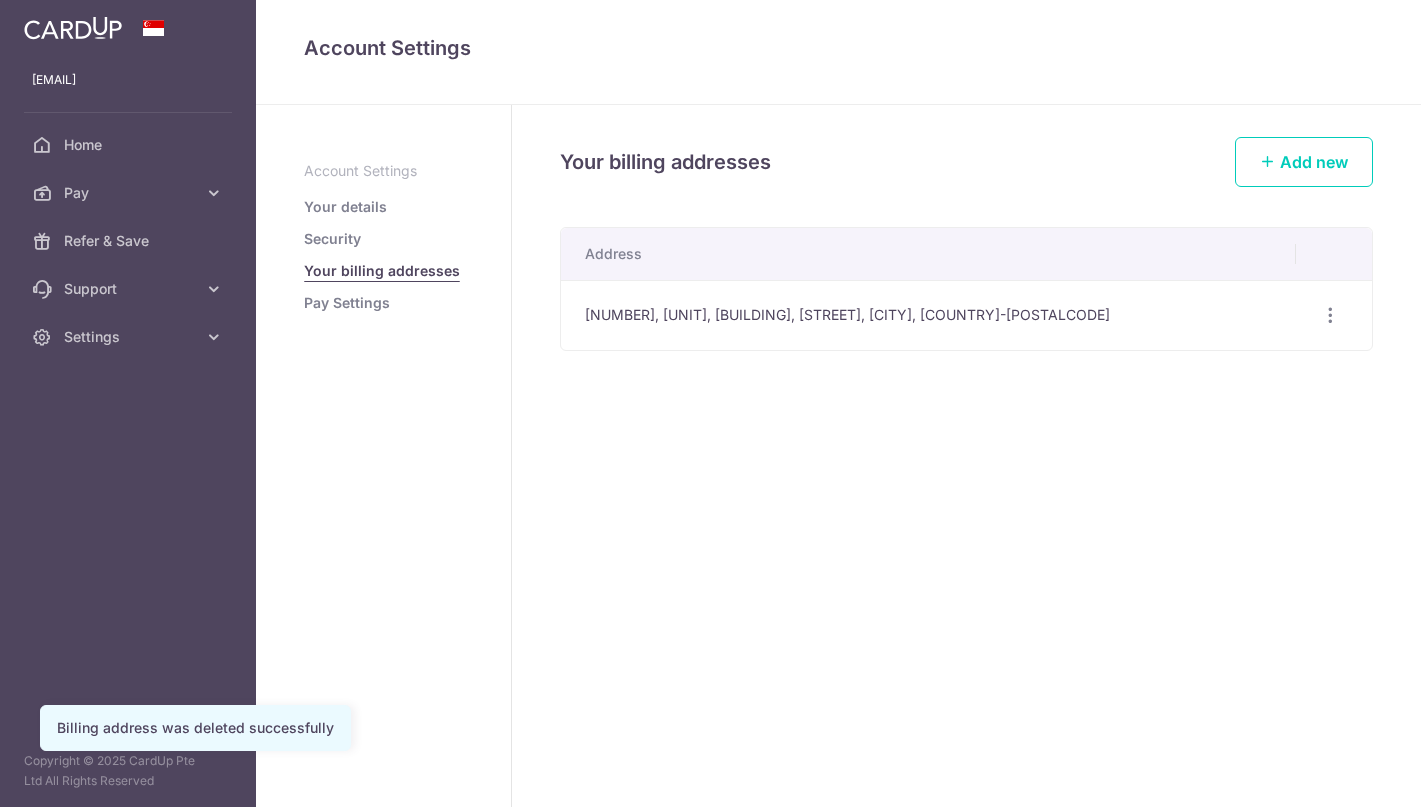scroll, scrollTop: 0, scrollLeft: 0, axis: both 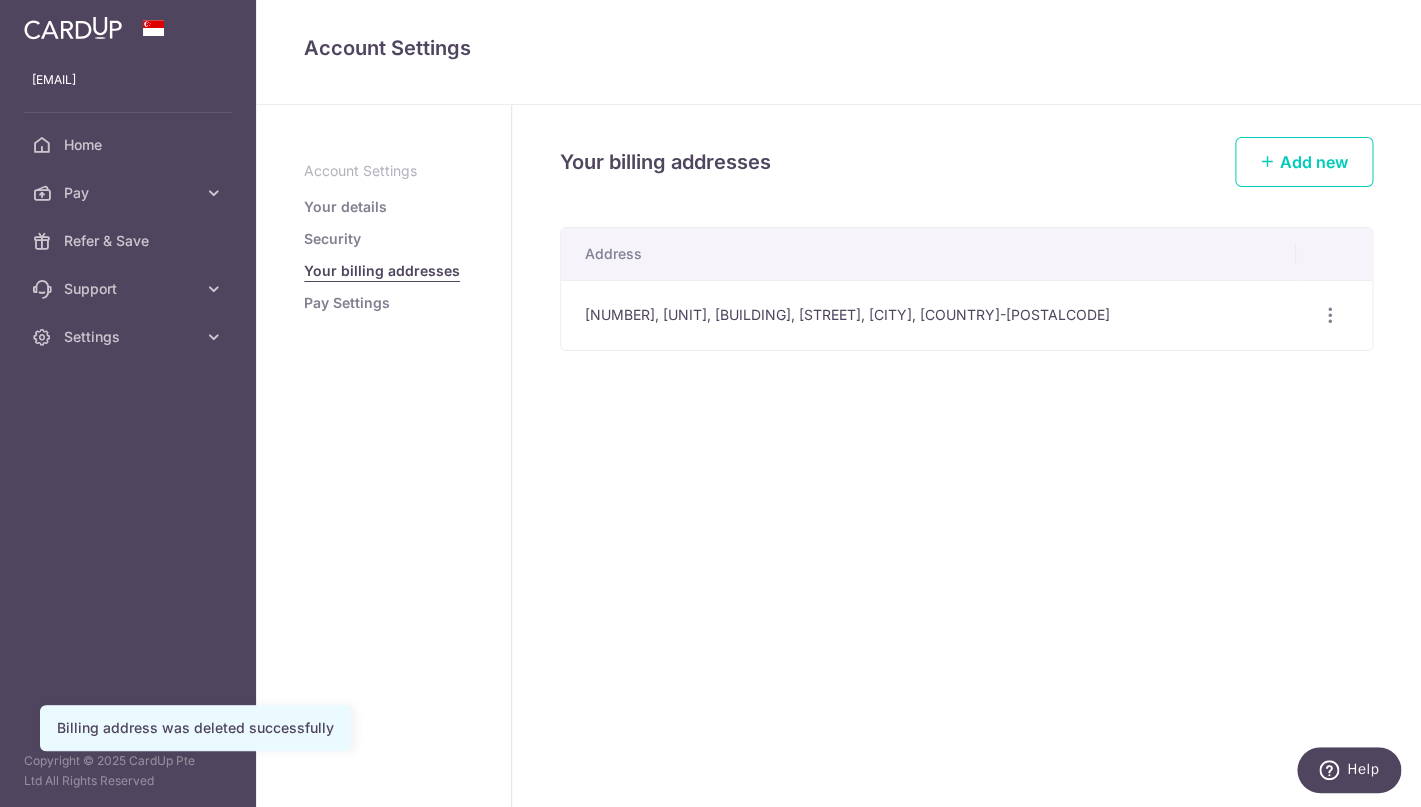 click on "Pay Settings" at bounding box center [347, 303] 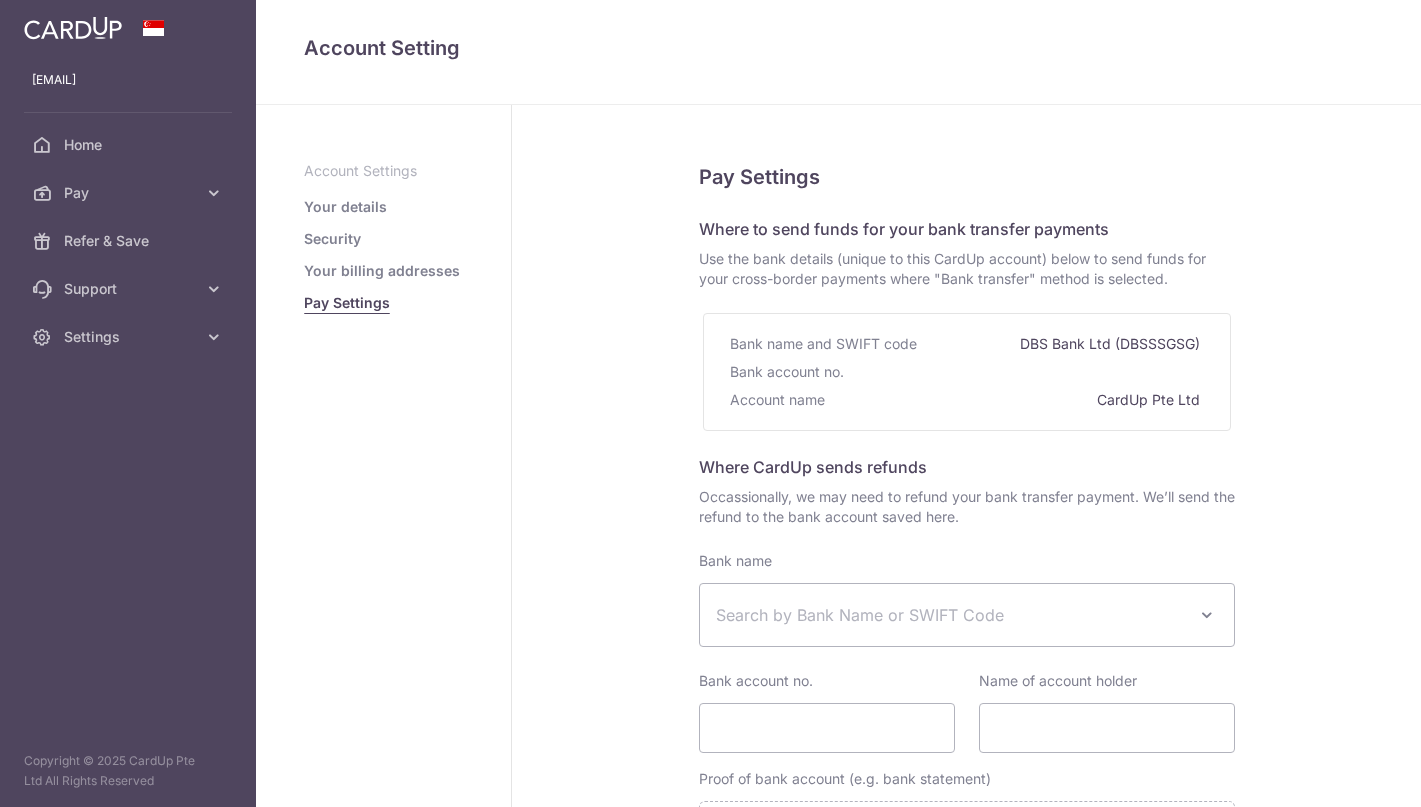 select 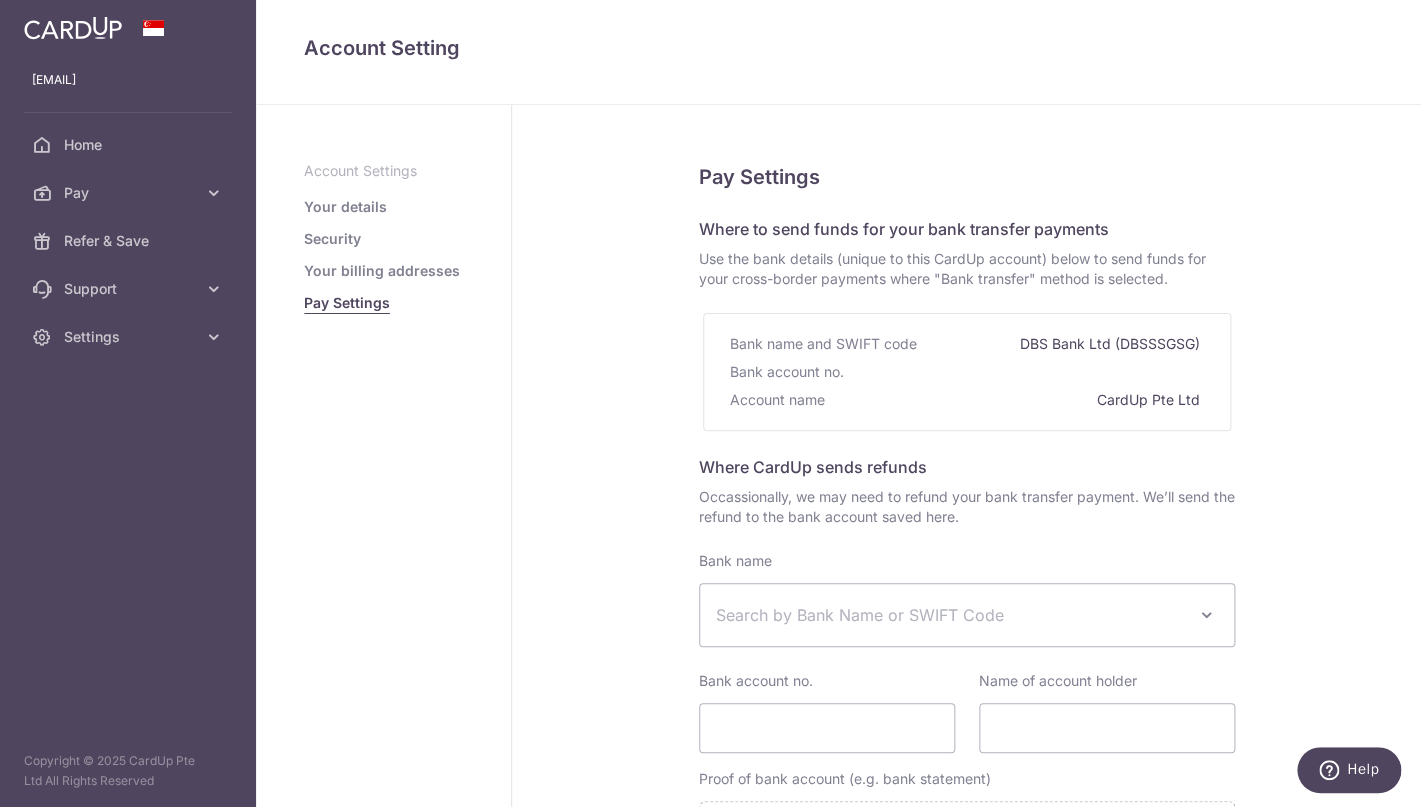 scroll, scrollTop: 0, scrollLeft: 0, axis: both 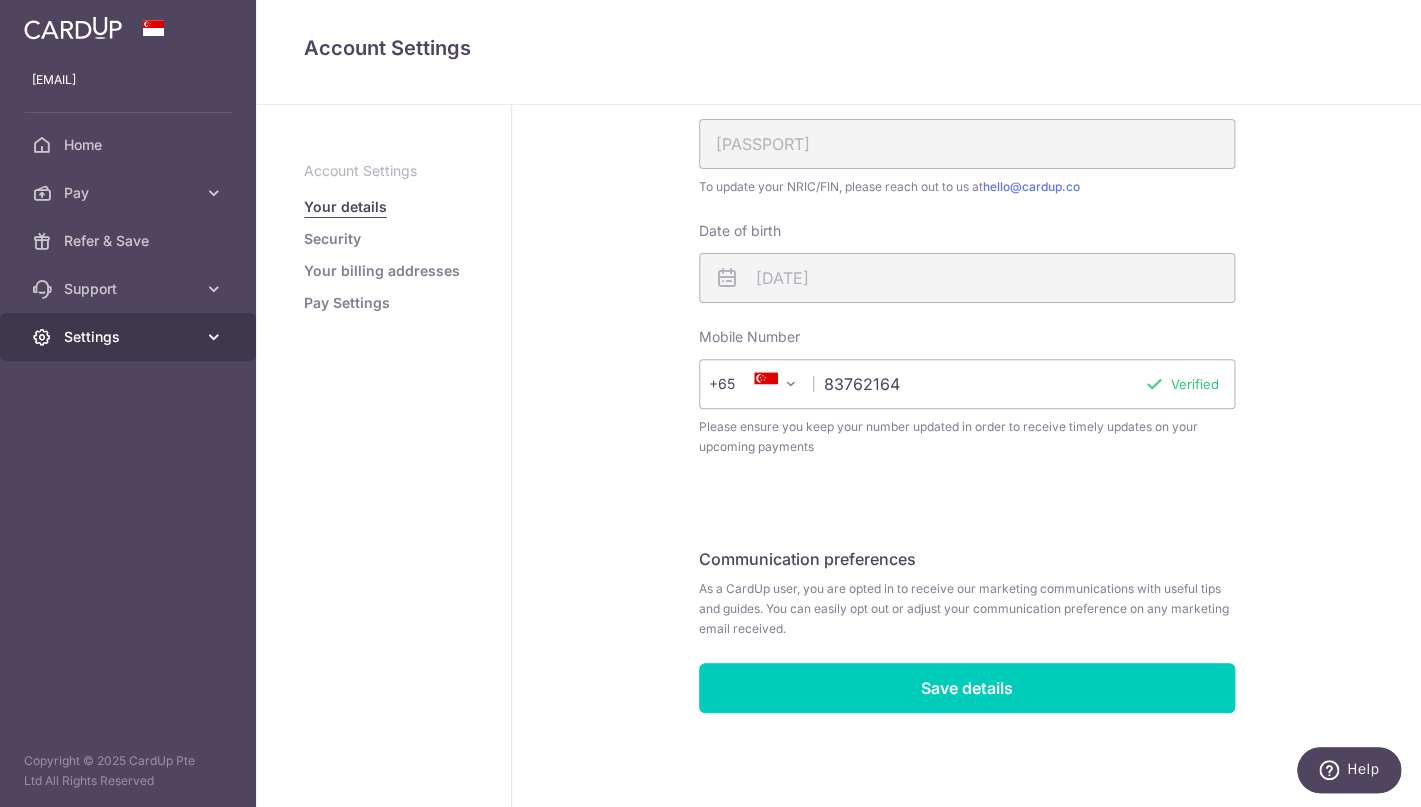 click on "Settings" at bounding box center [130, 337] 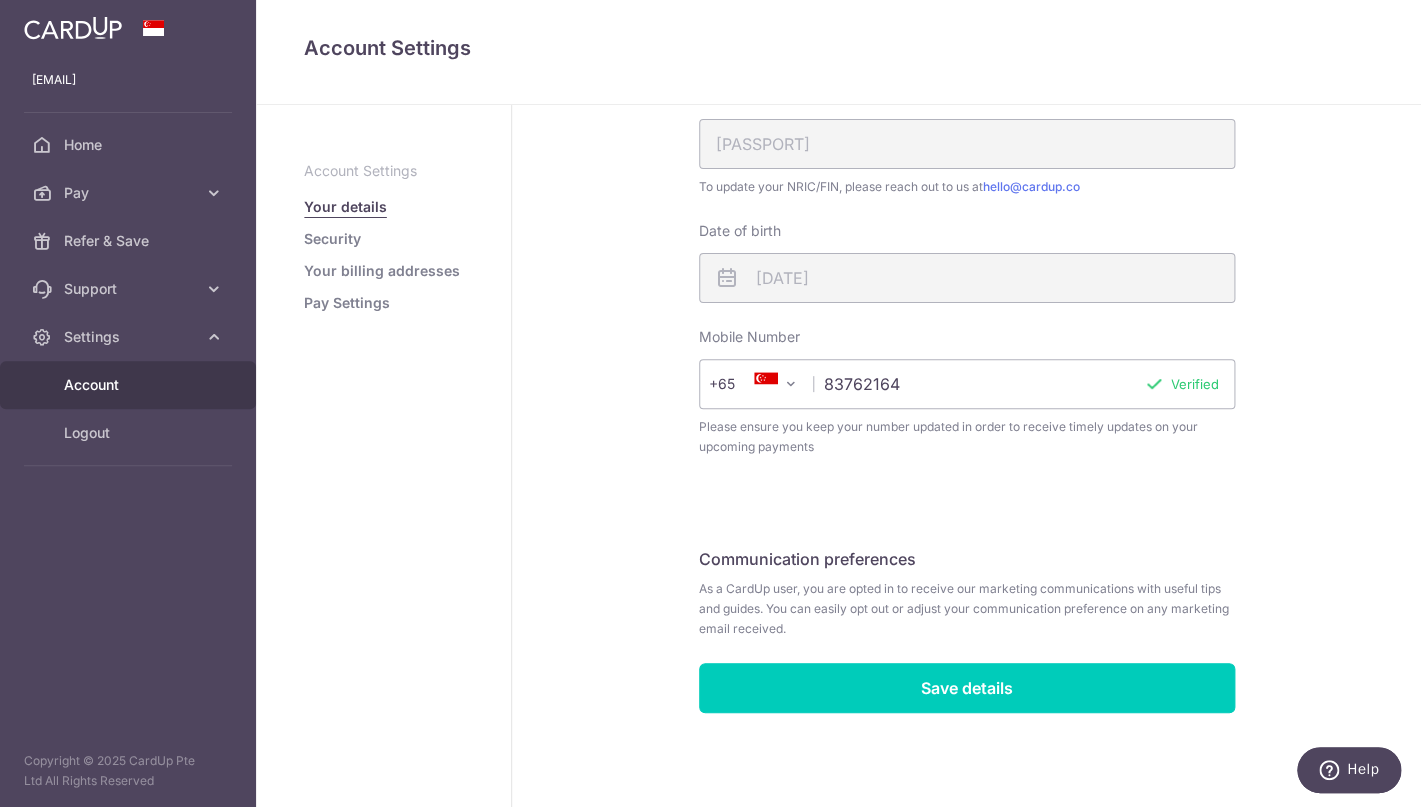 click on "Account" at bounding box center [130, 385] 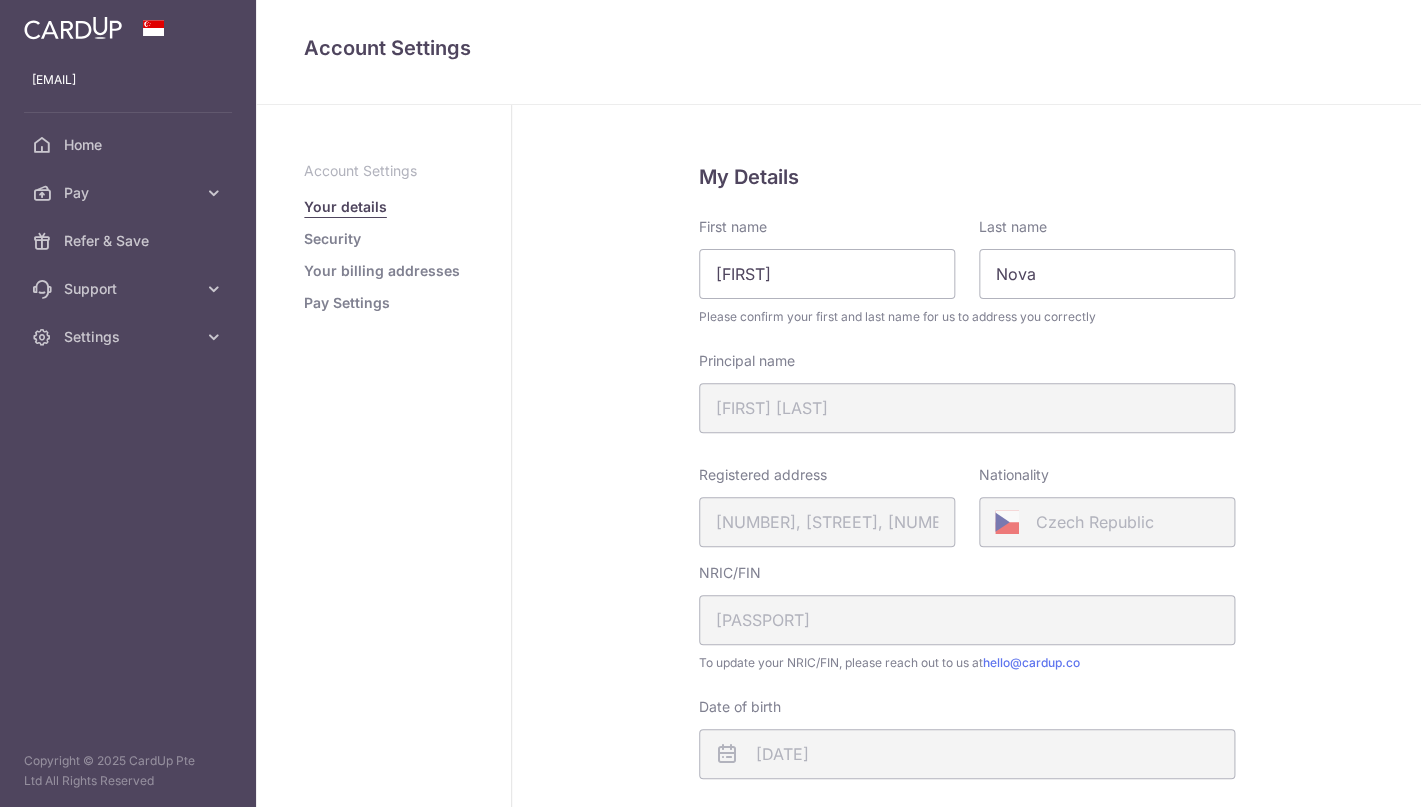 scroll, scrollTop: 0, scrollLeft: 0, axis: both 